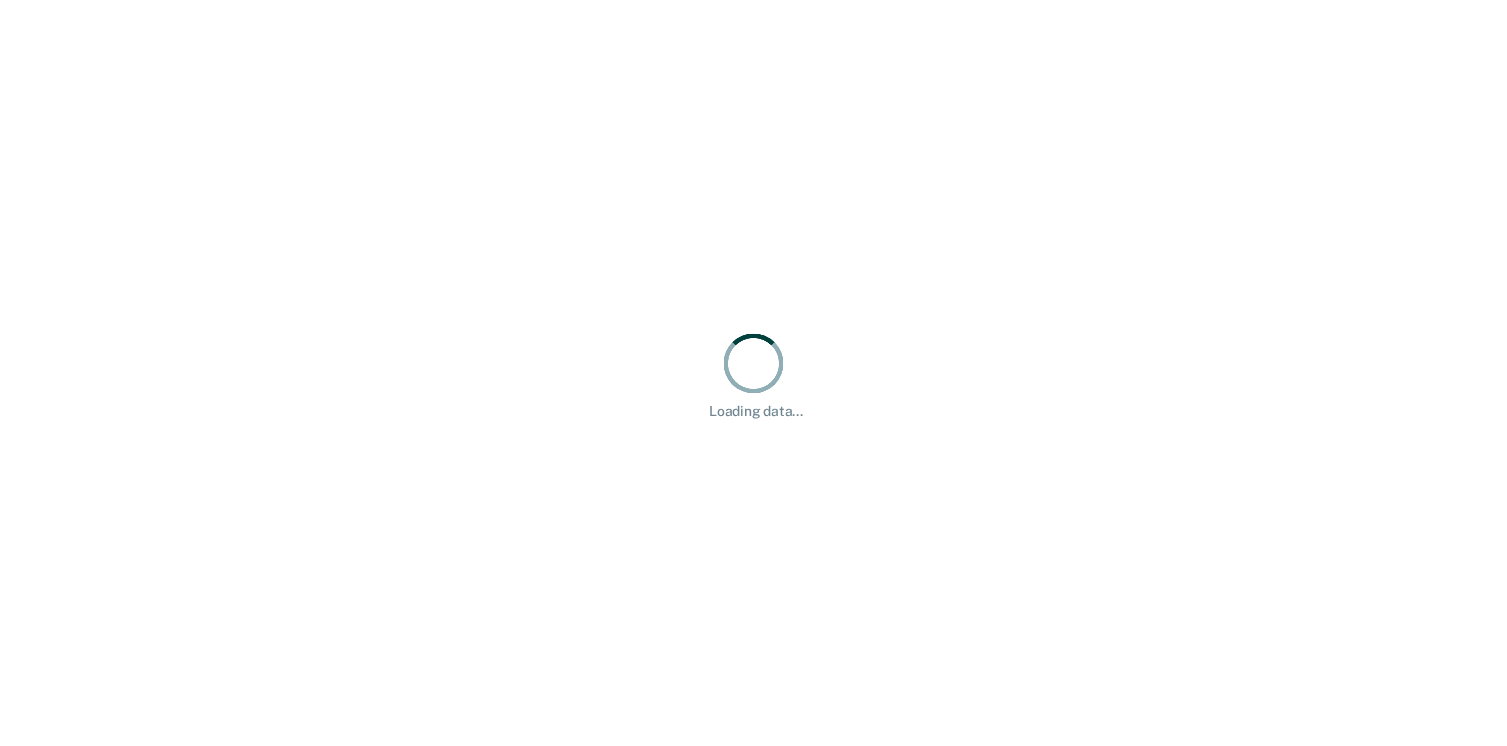 scroll, scrollTop: 0, scrollLeft: 0, axis: both 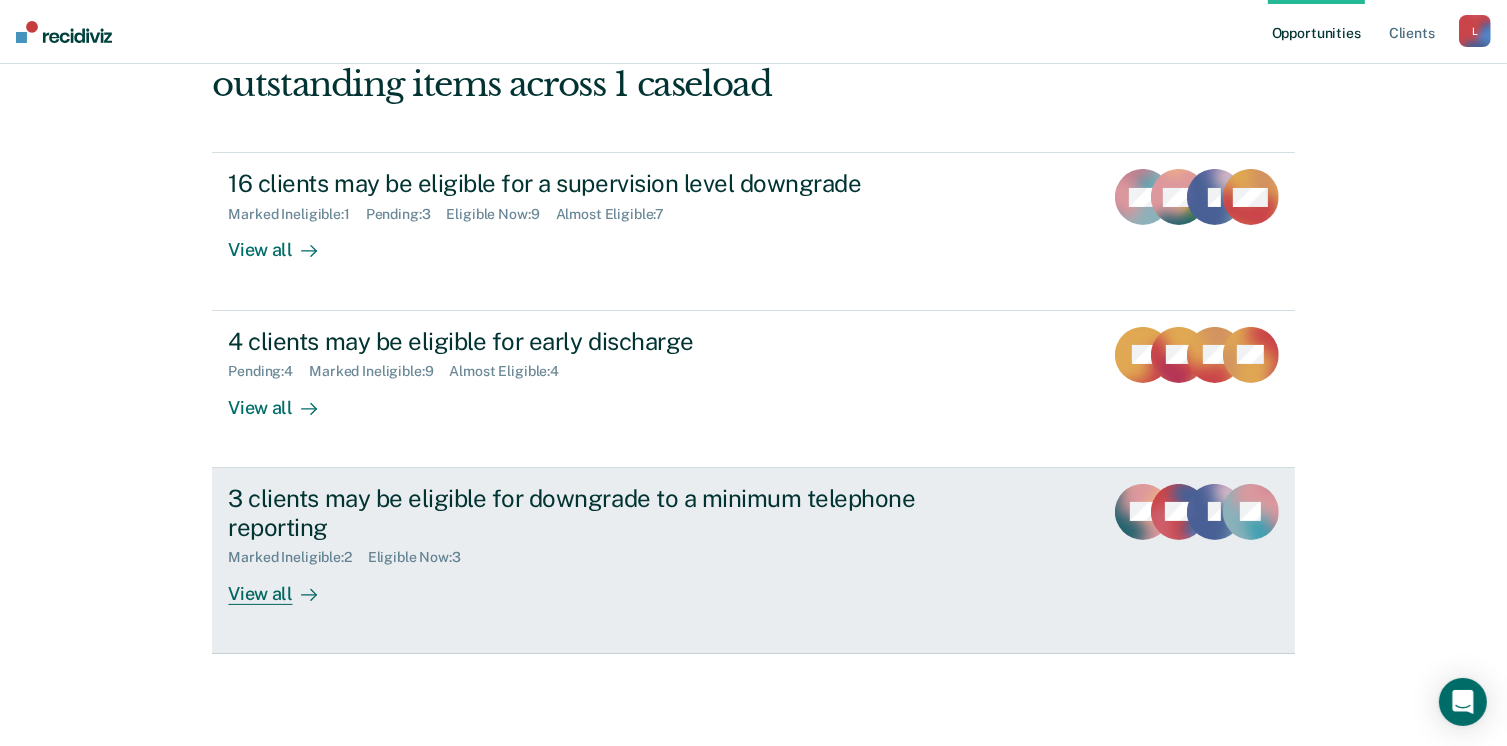 click on "3 clients may be eligible for downgrade to a minimum telephone reporting" at bounding box center (579, 513) 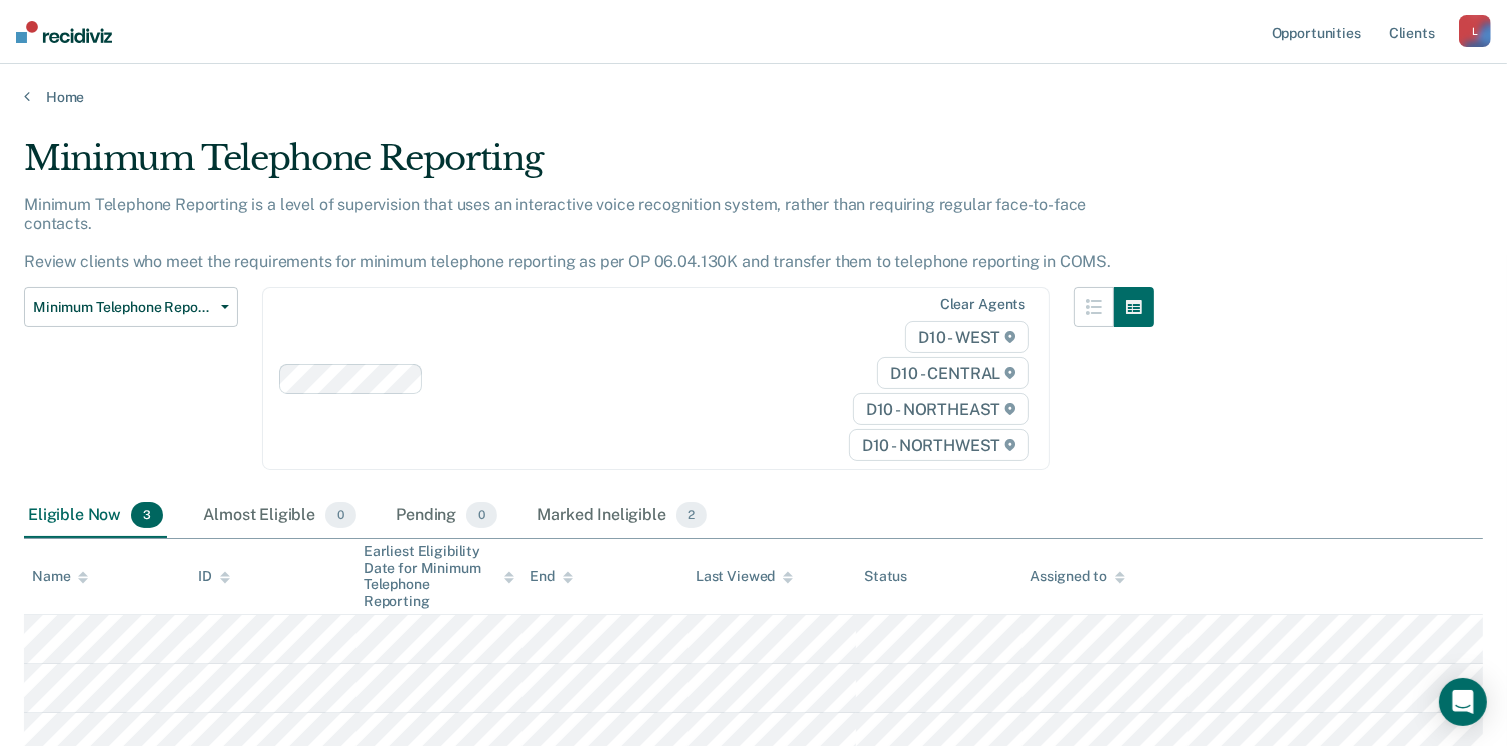 scroll, scrollTop: 138, scrollLeft: 0, axis: vertical 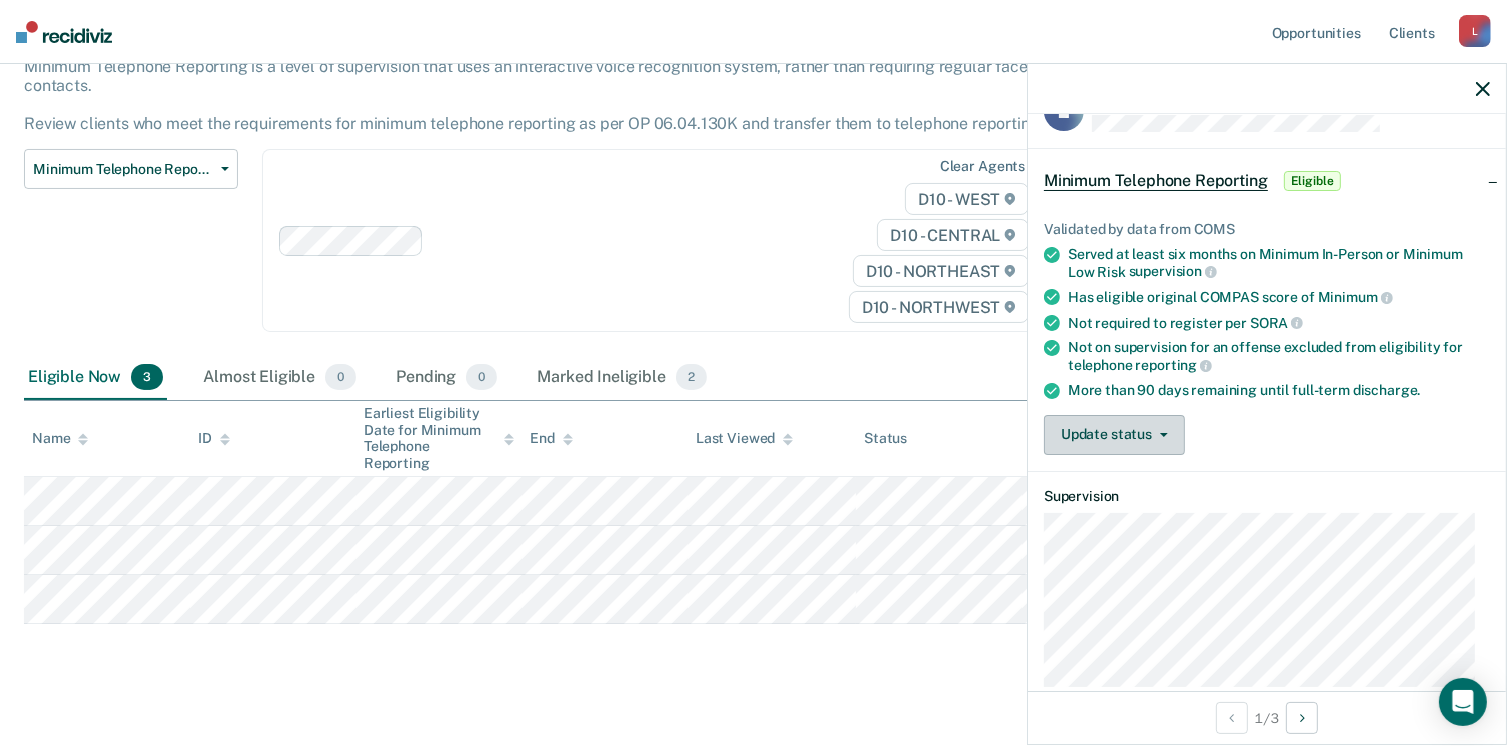 click on "Update status" at bounding box center [1114, 435] 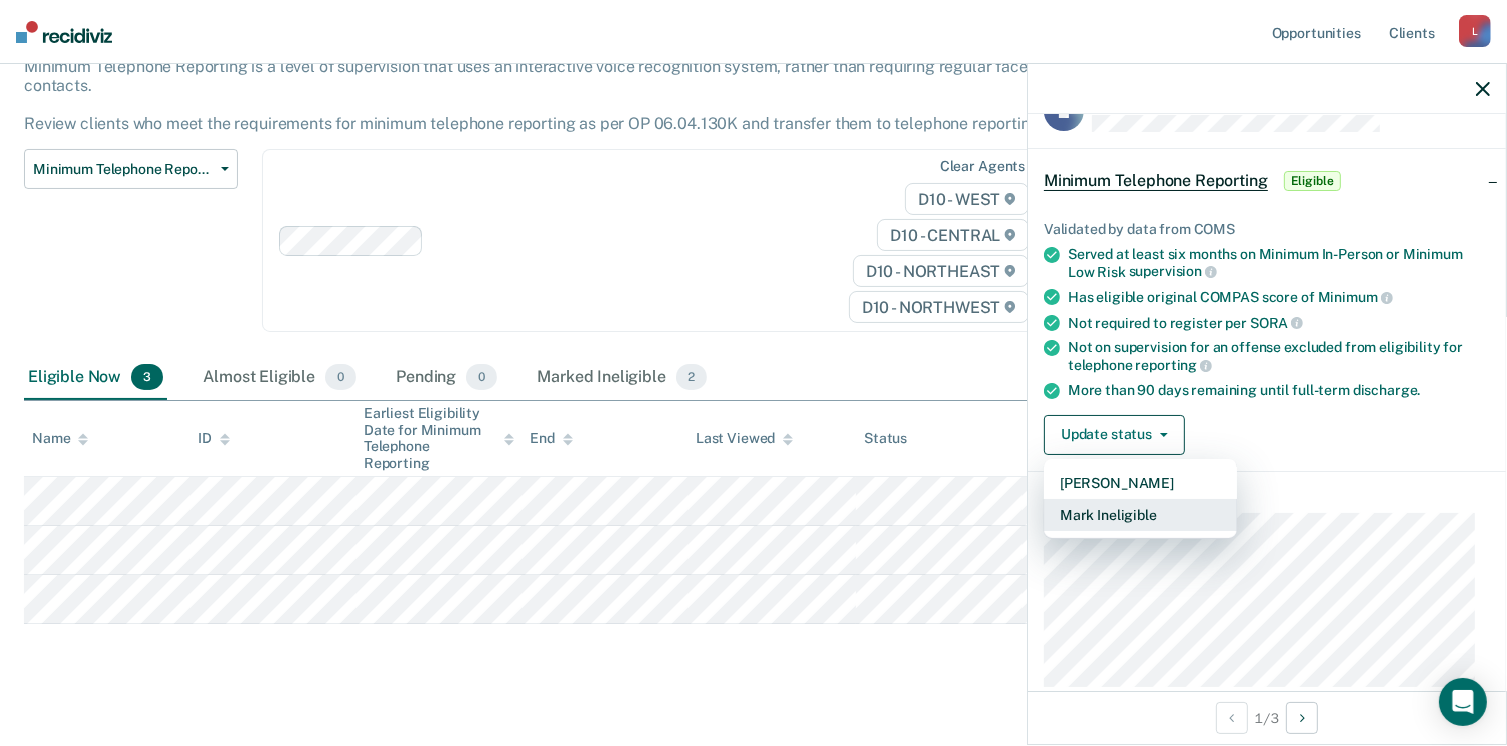 click on "Mark Ineligible" at bounding box center [1140, 515] 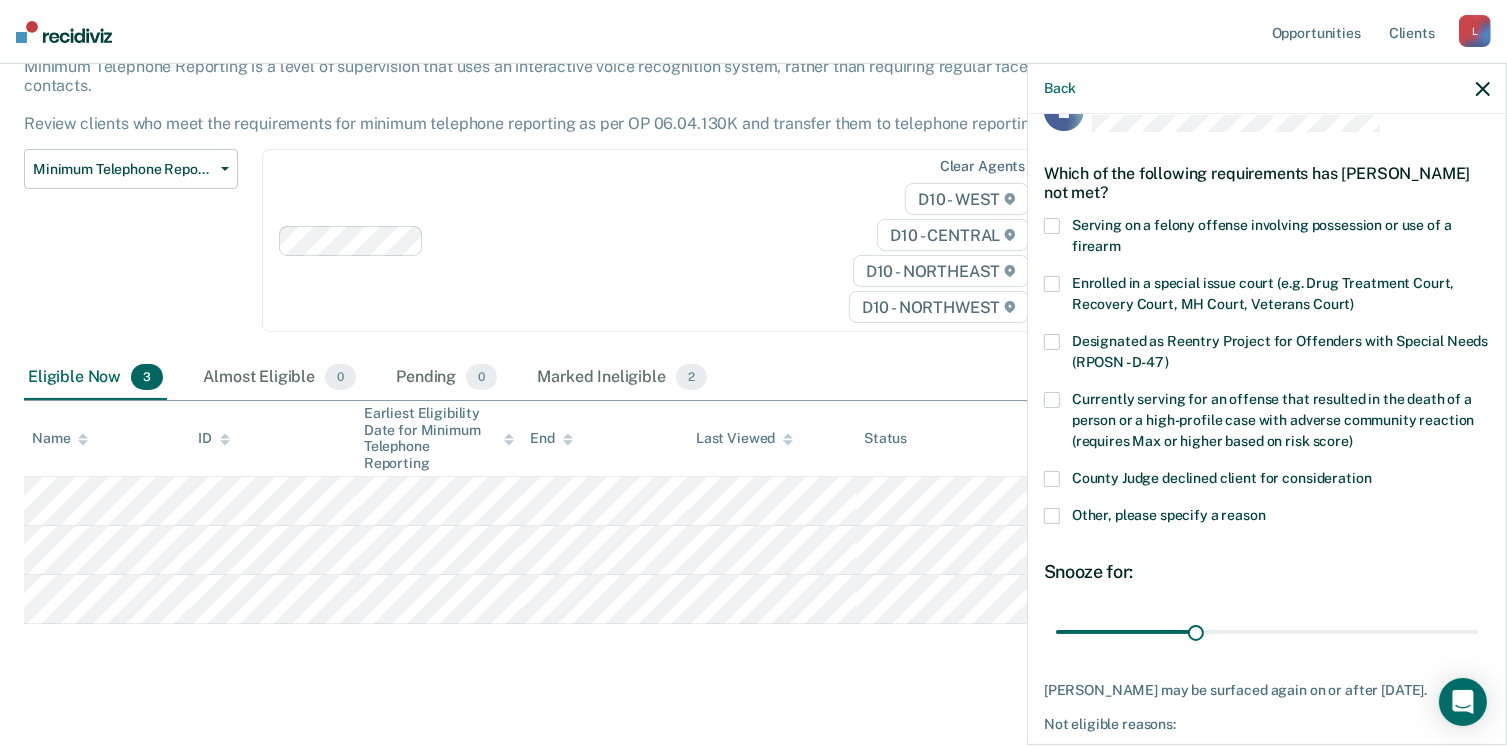 drag, startPoint x: 1056, startPoint y: 524, endPoint x: 1192, endPoint y: 557, distance: 139.94641 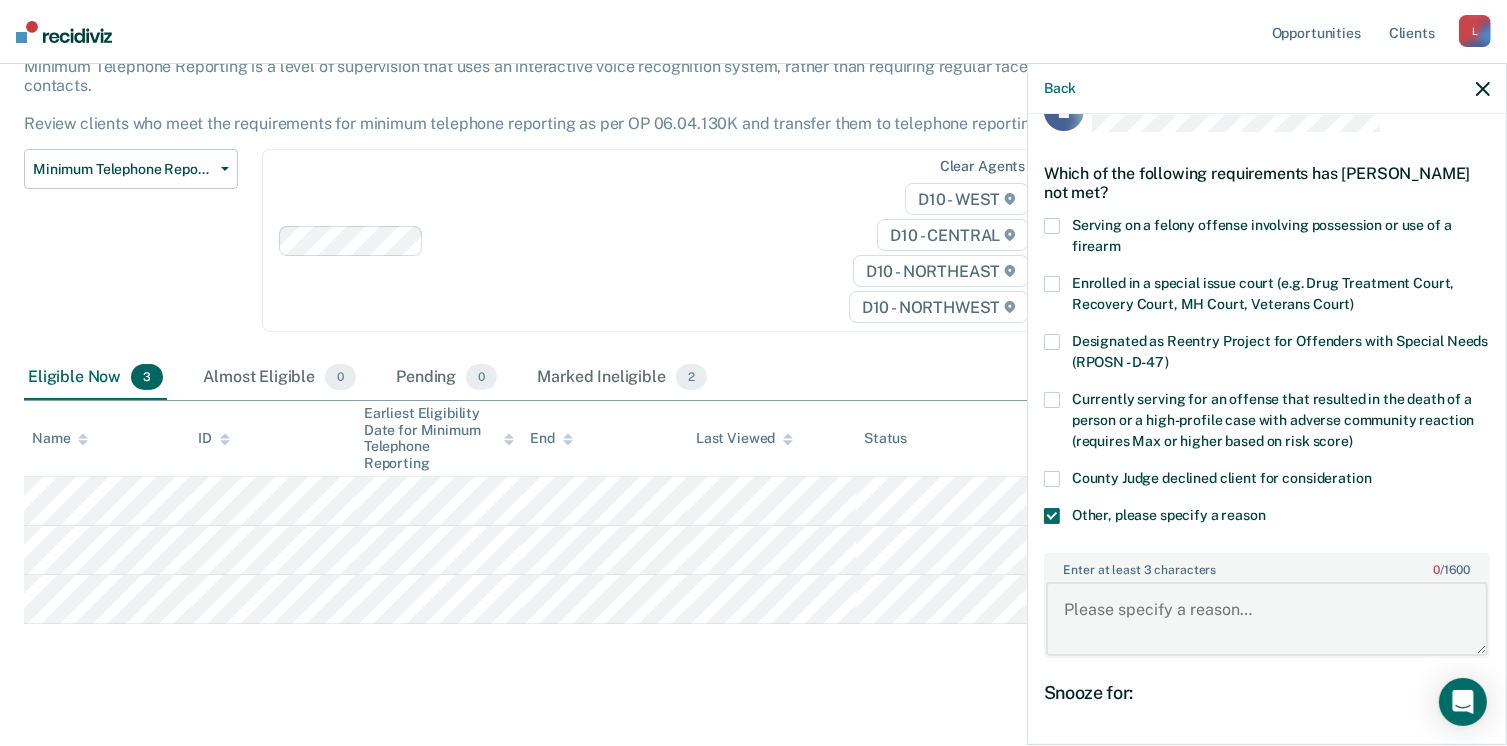click on "Enter at least 3 characters 0  /  1600" at bounding box center [1267, 619] 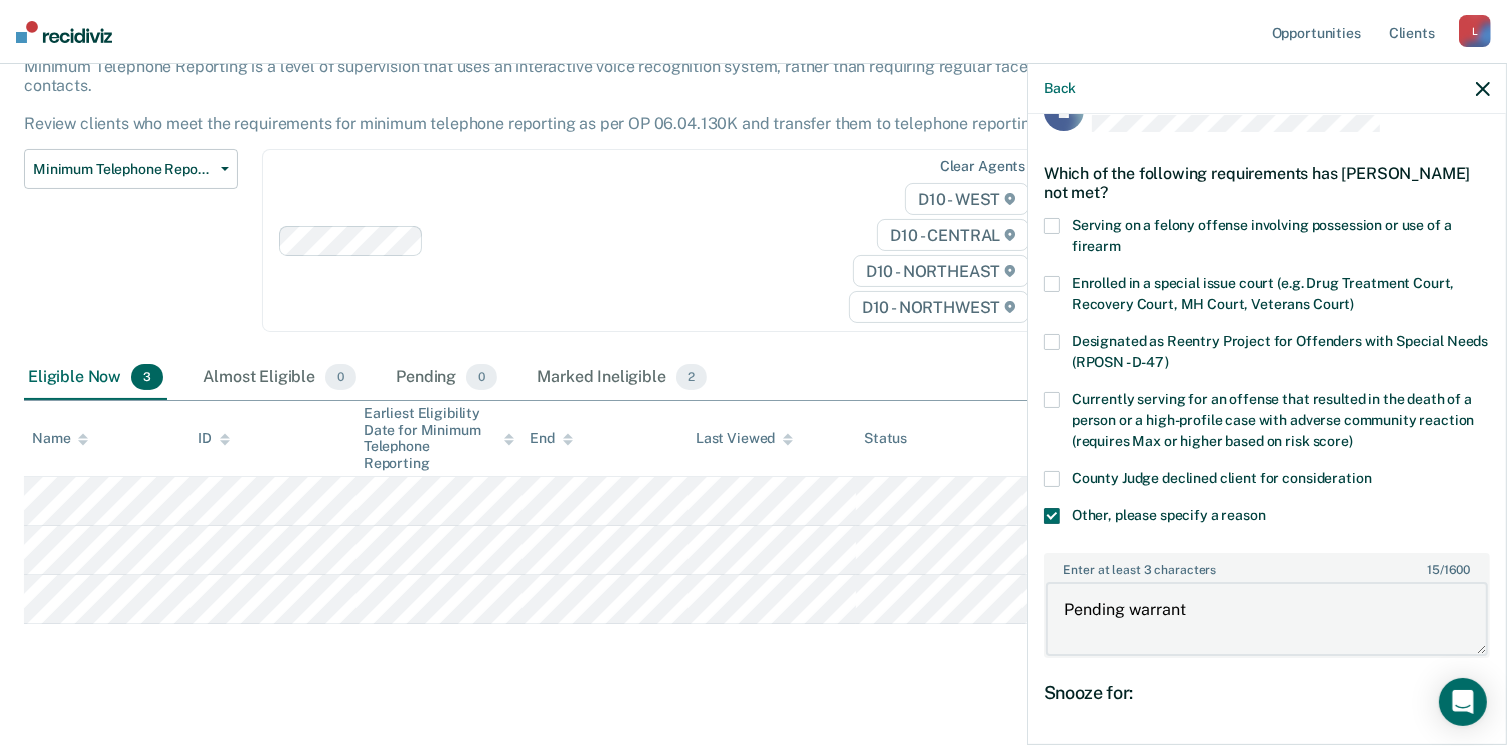 scroll, scrollTop: 248, scrollLeft: 0, axis: vertical 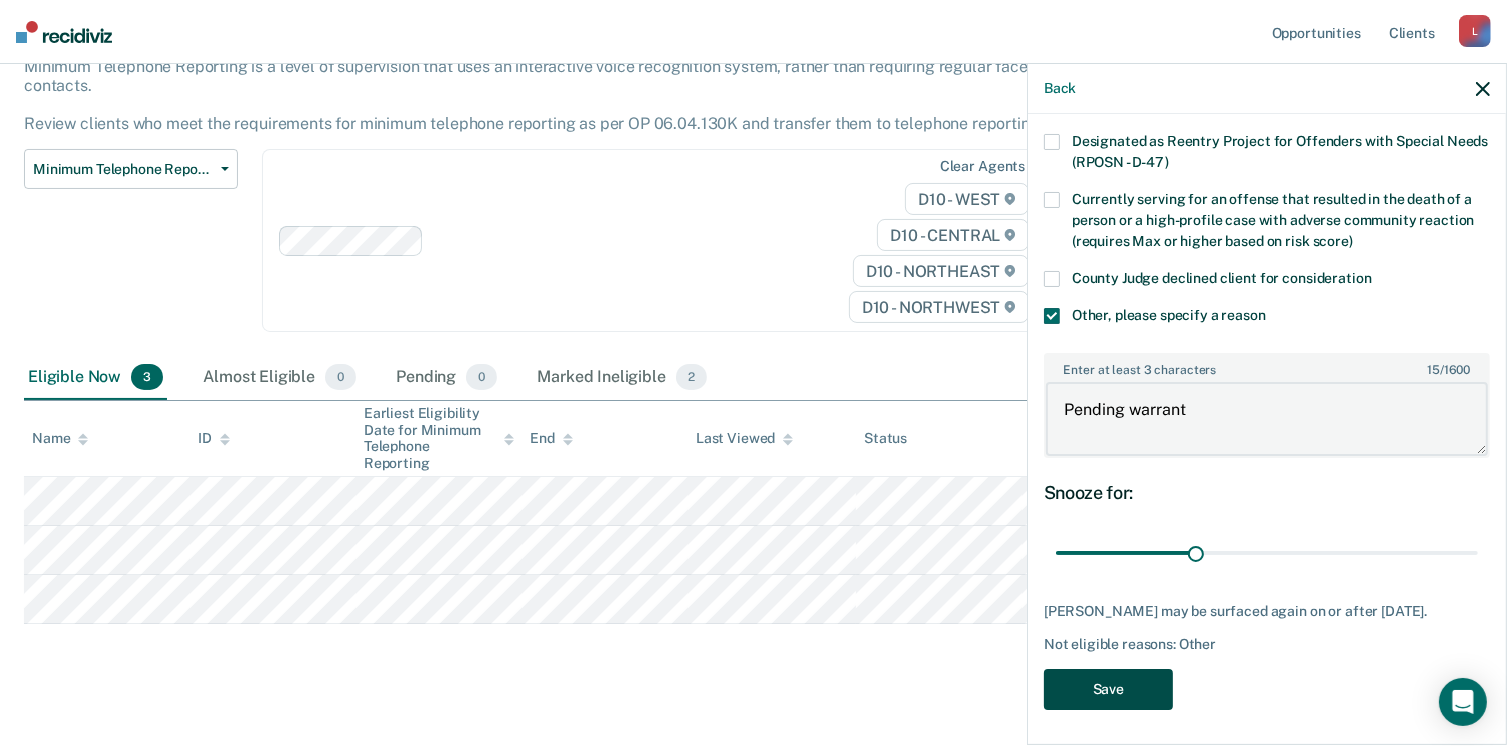 type on "Pending warrant" 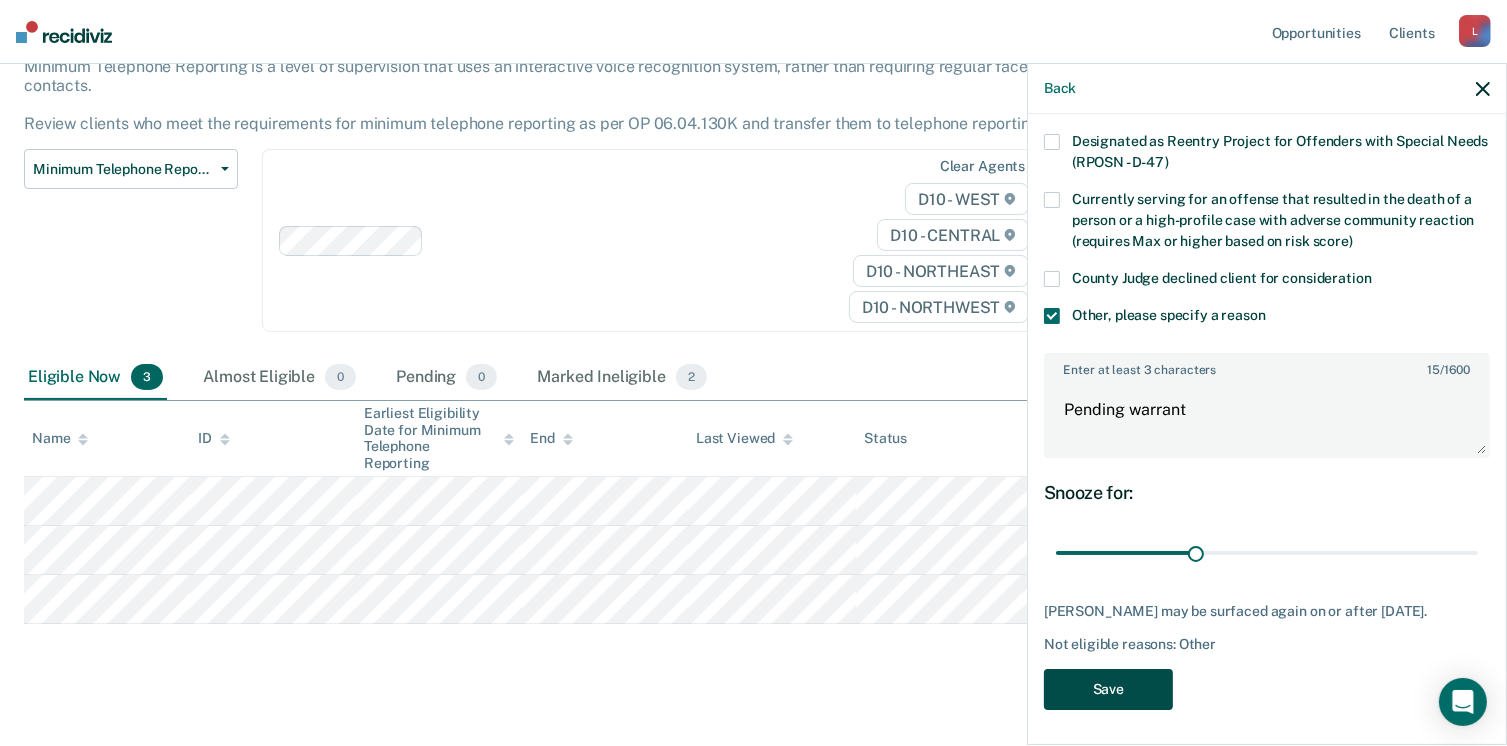 click on "Save" at bounding box center [1108, 689] 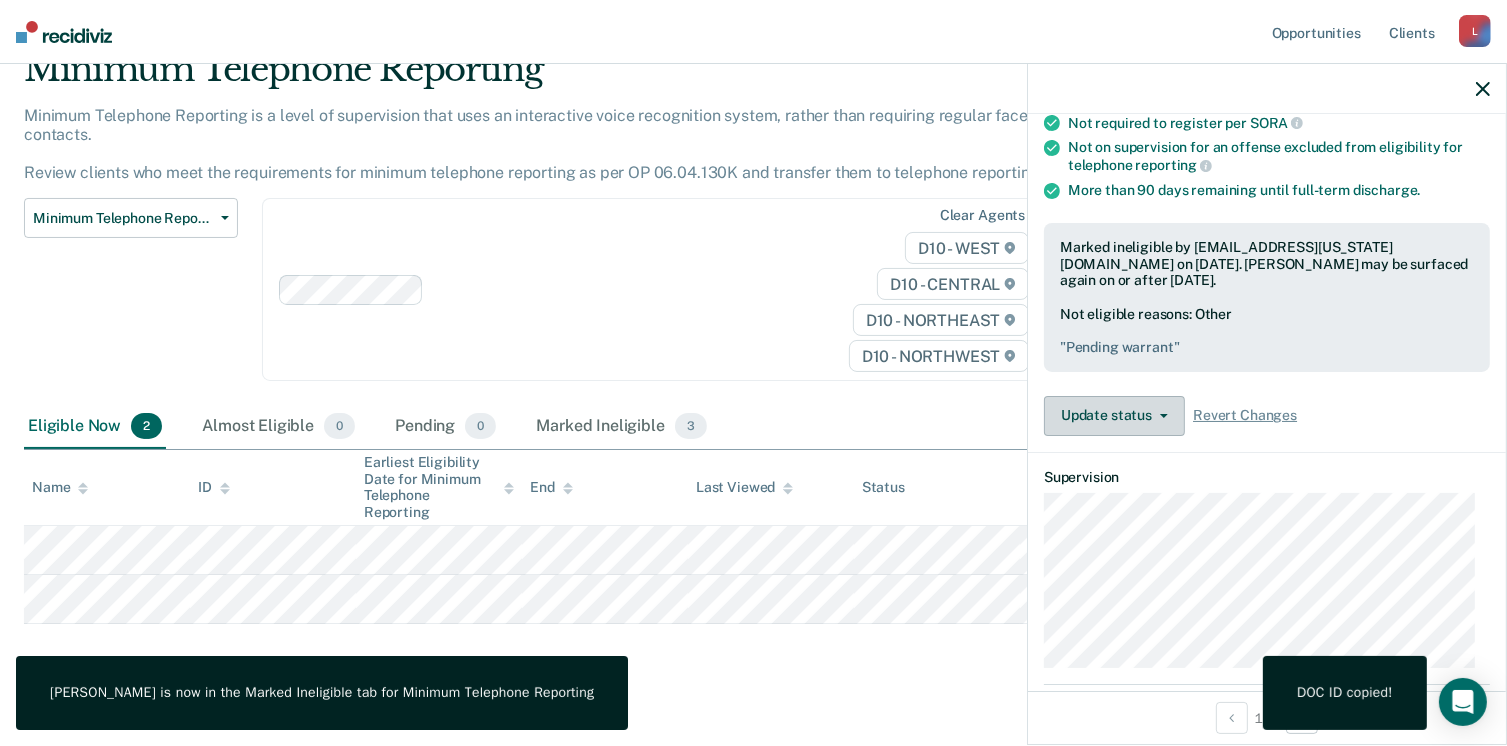 click on "Update status" at bounding box center (1114, 416) 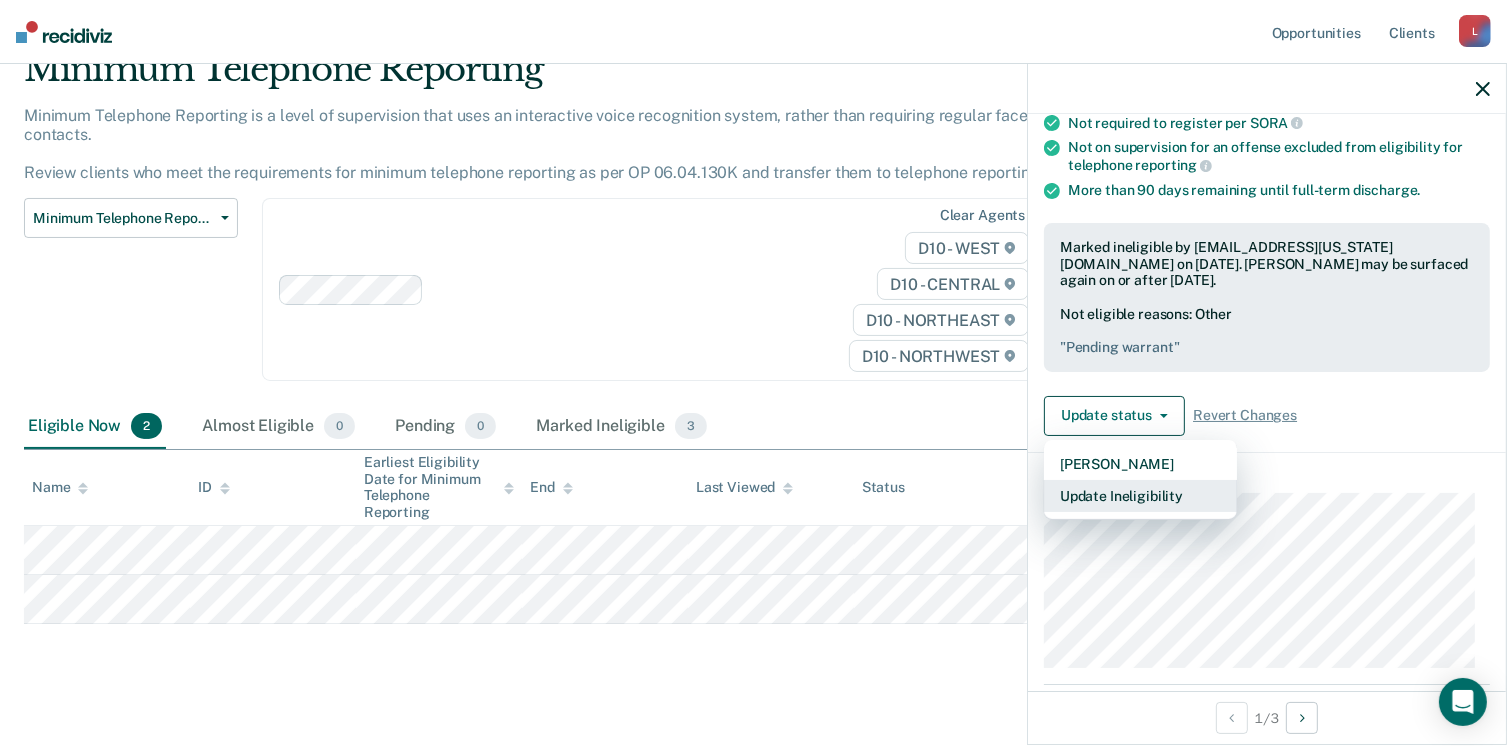 click on "Update Ineligibility" at bounding box center [1140, 496] 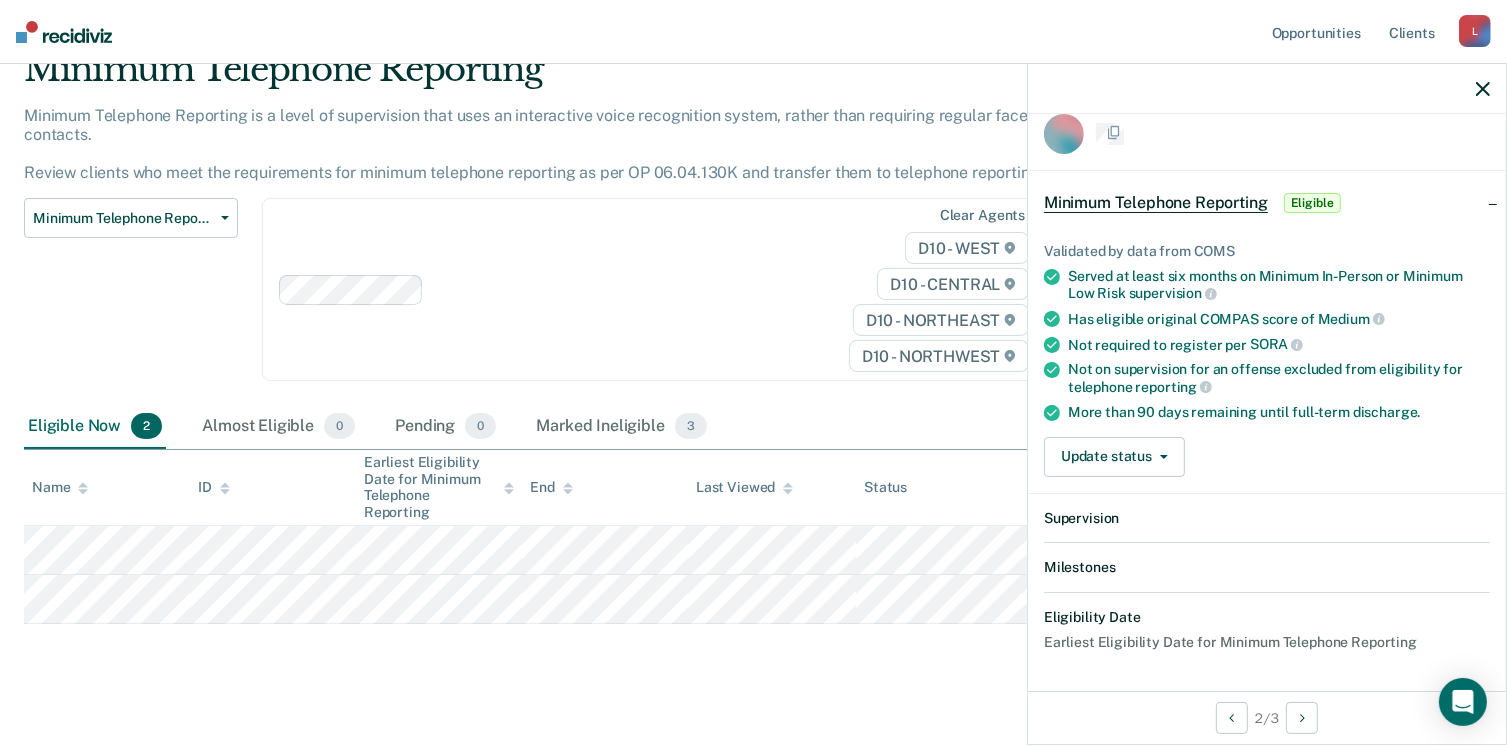 scroll, scrollTop: 247, scrollLeft: 0, axis: vertical 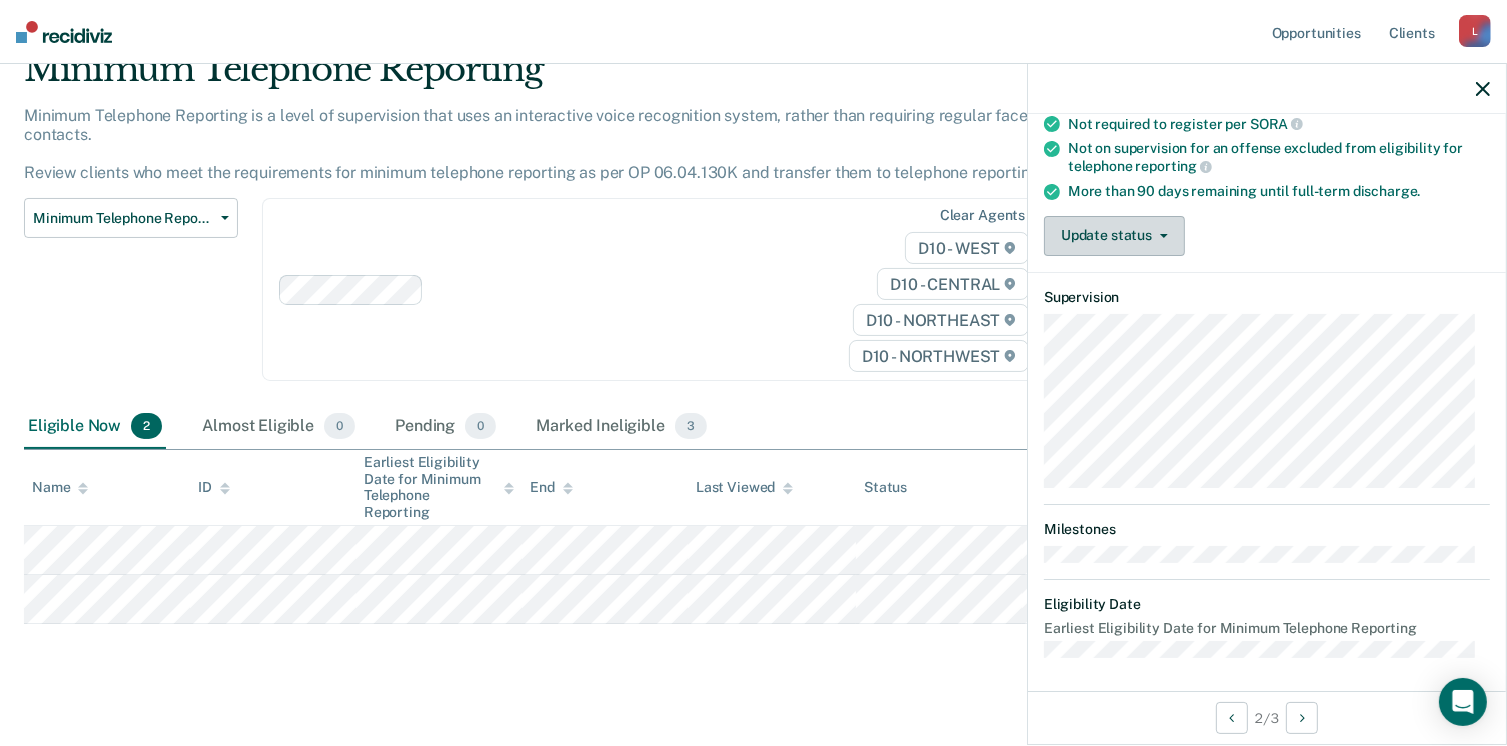 click on "Update status" at bounding box center (1114, 236) 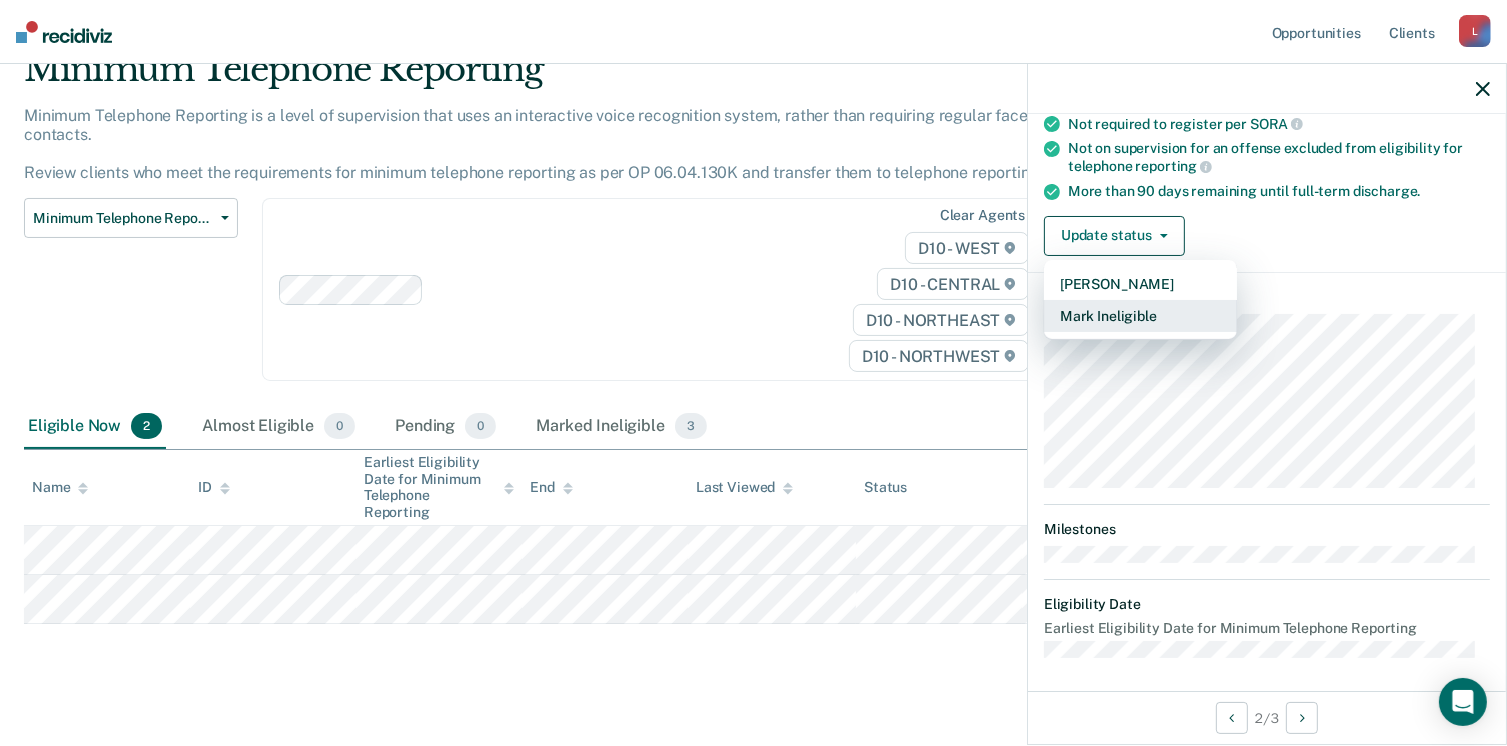 click on "Mark Ineligible" at bounding box center [1140, 316] 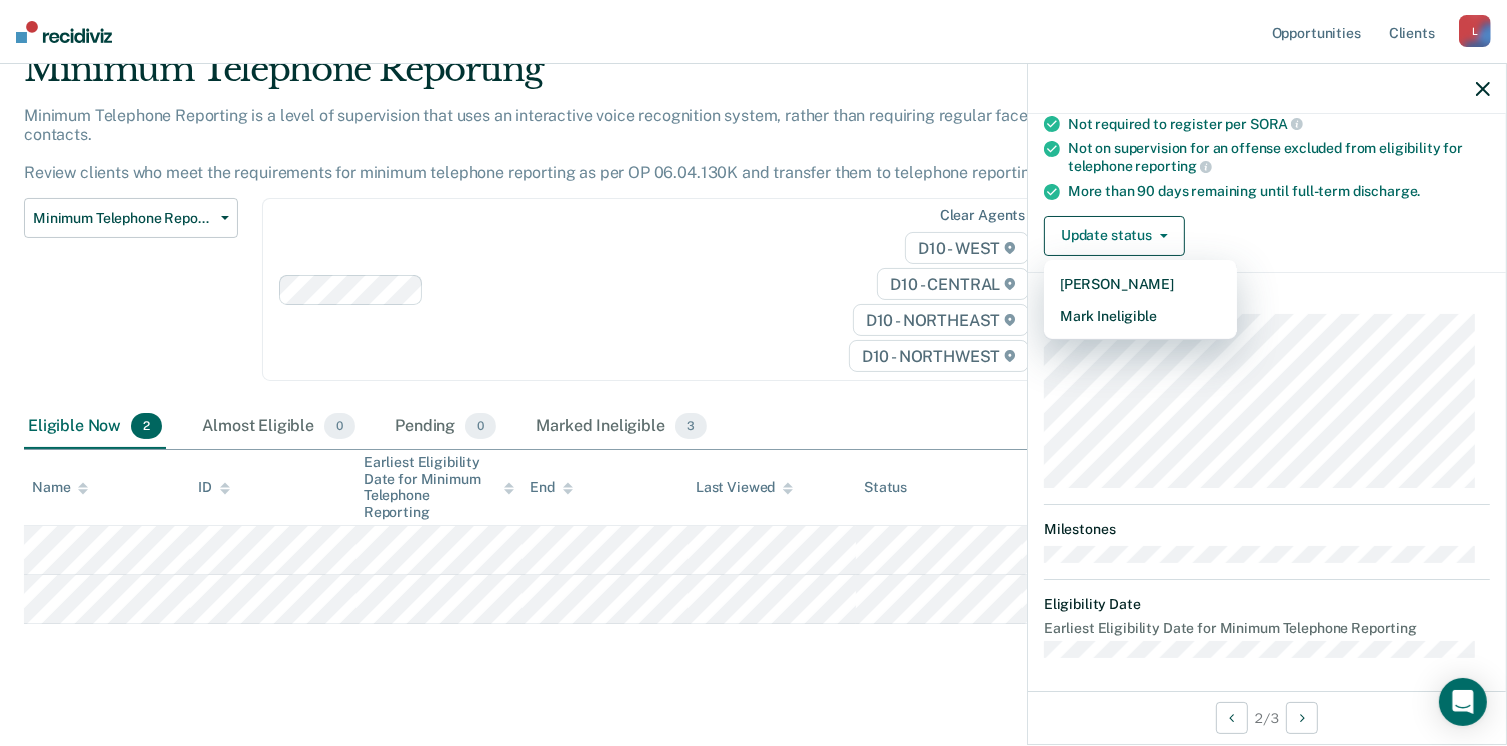 scroll, scrollTop: 129, scrollLeft: 0, axis: vertical 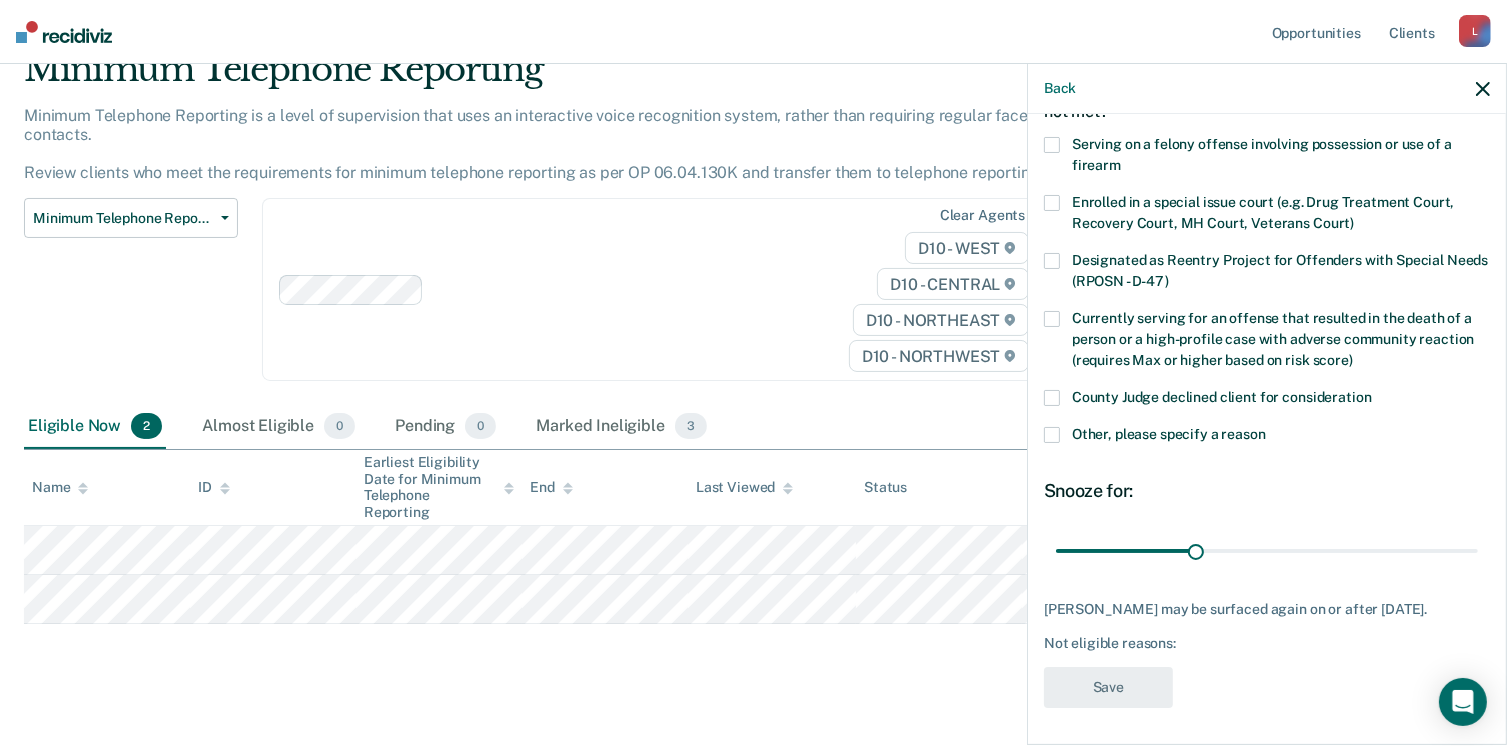click at bounding box center (1052, 435) 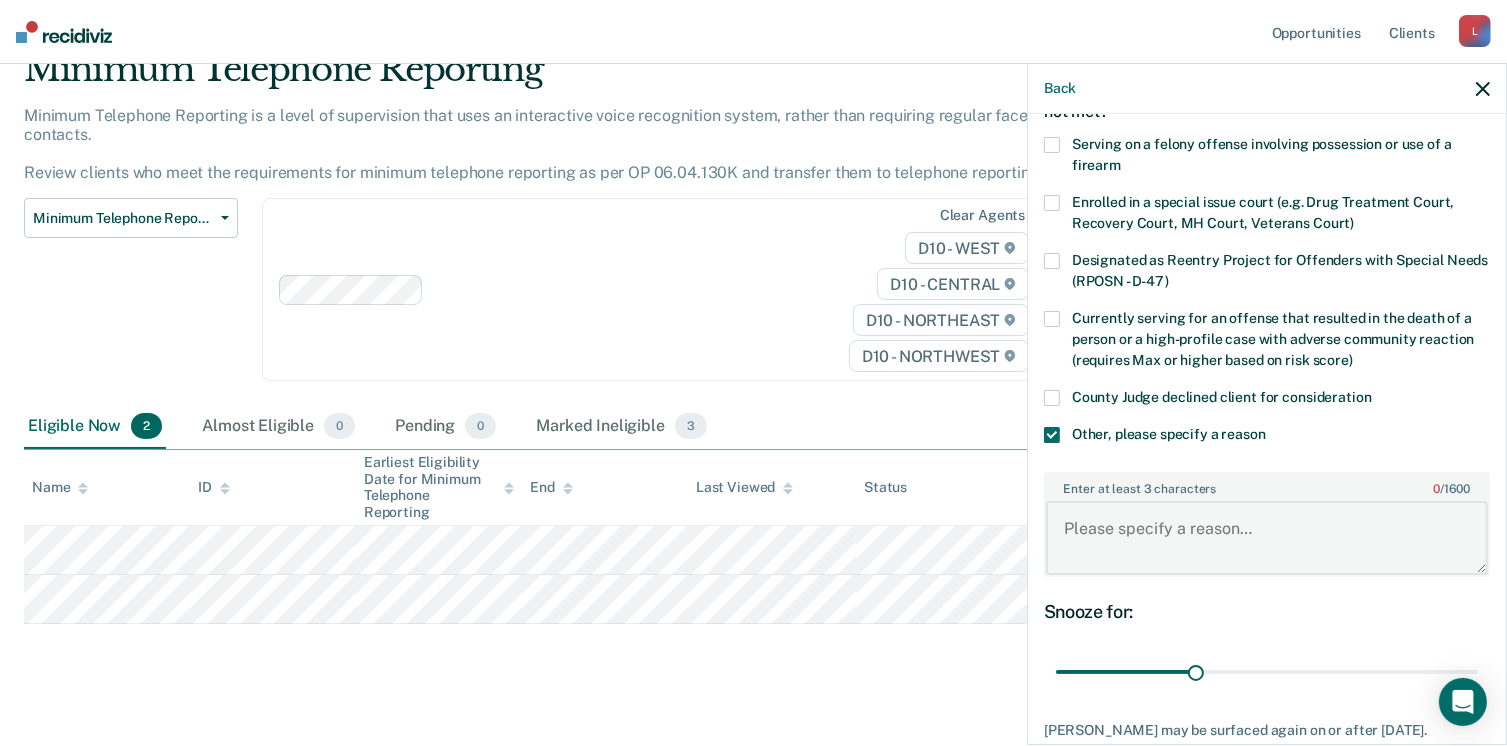click on "Enter at least 3 characters 0  /  1600" at bounding box center (1267, 538) 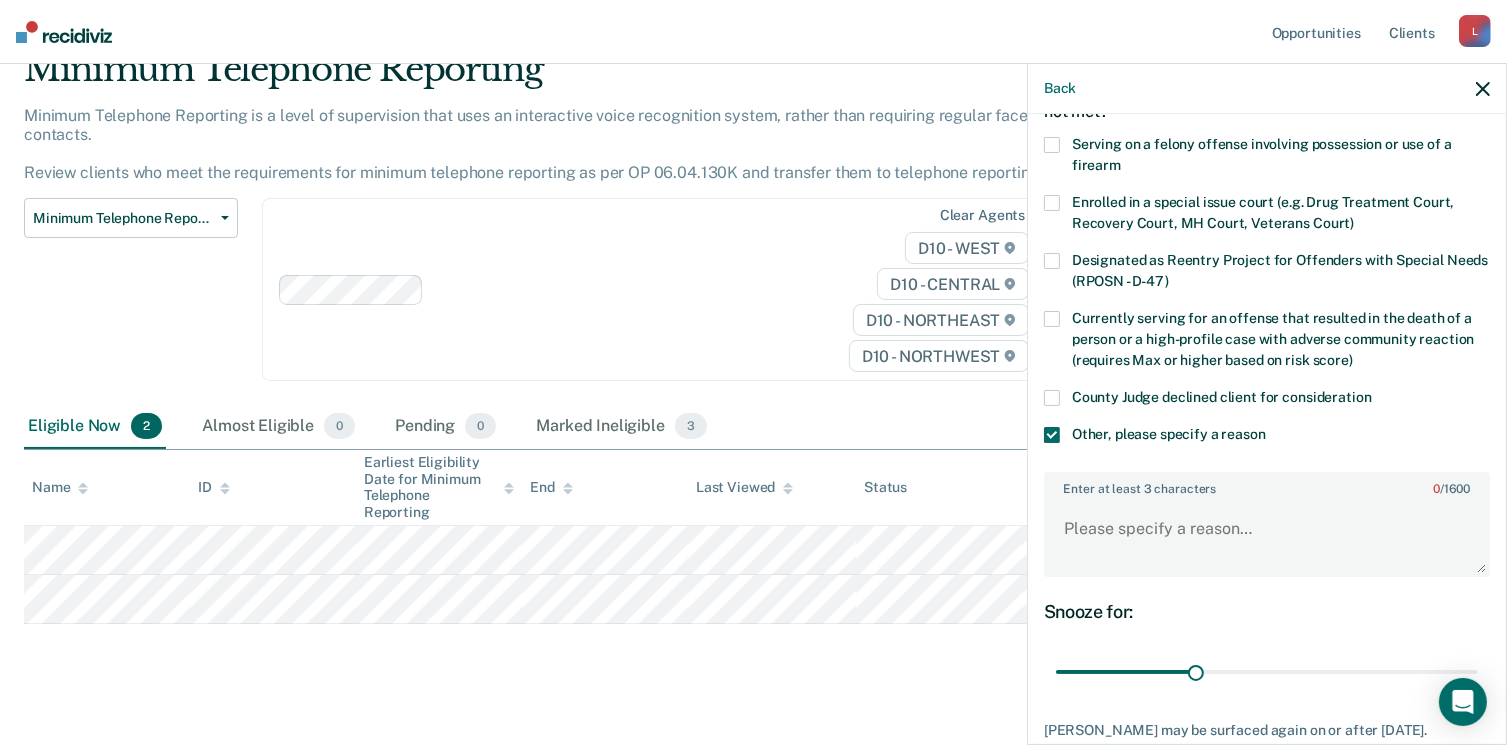 scroll, scrollTop: 72, scrollLeft: 0, axis: vertical 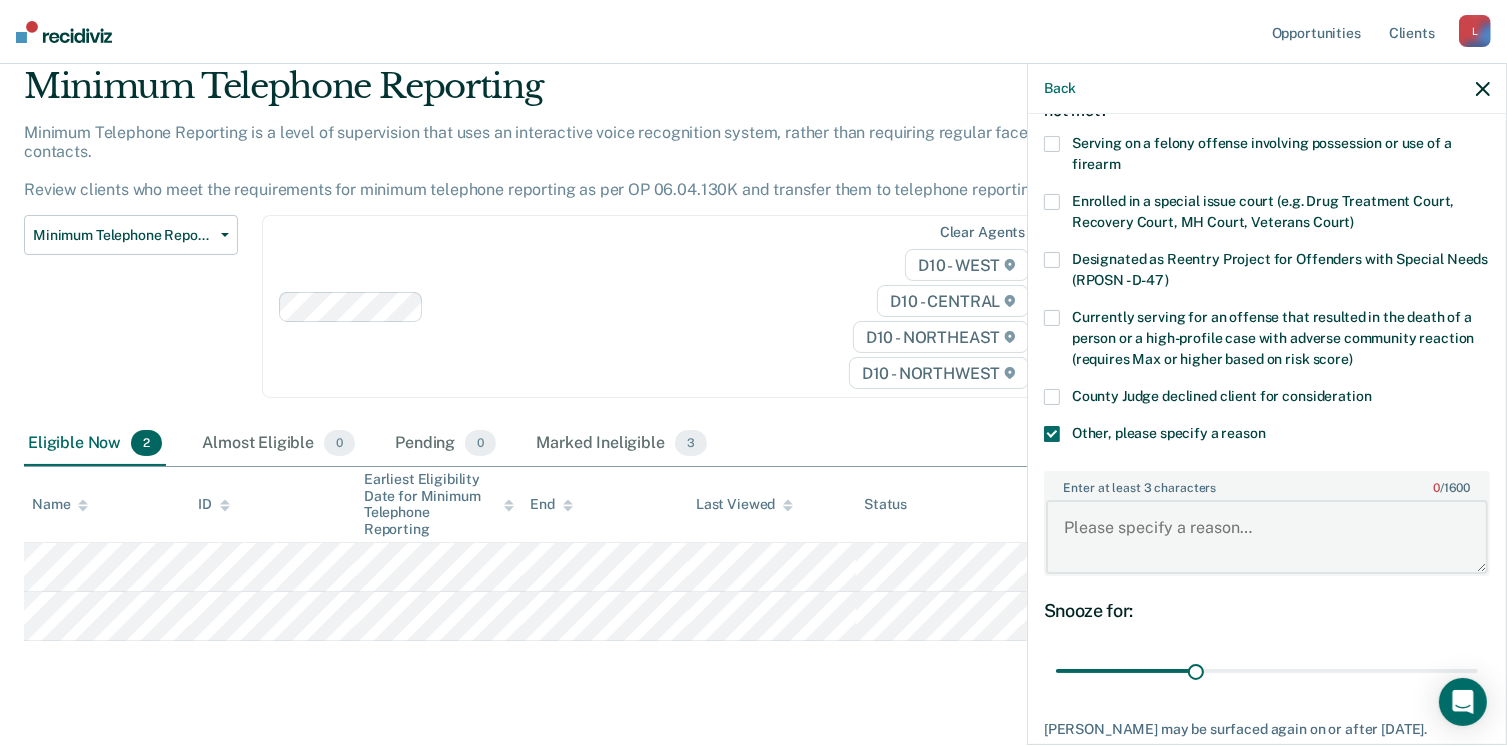 click on "Enter at least 3 characters 0  /  1600" at bounding box center [1267, 537] 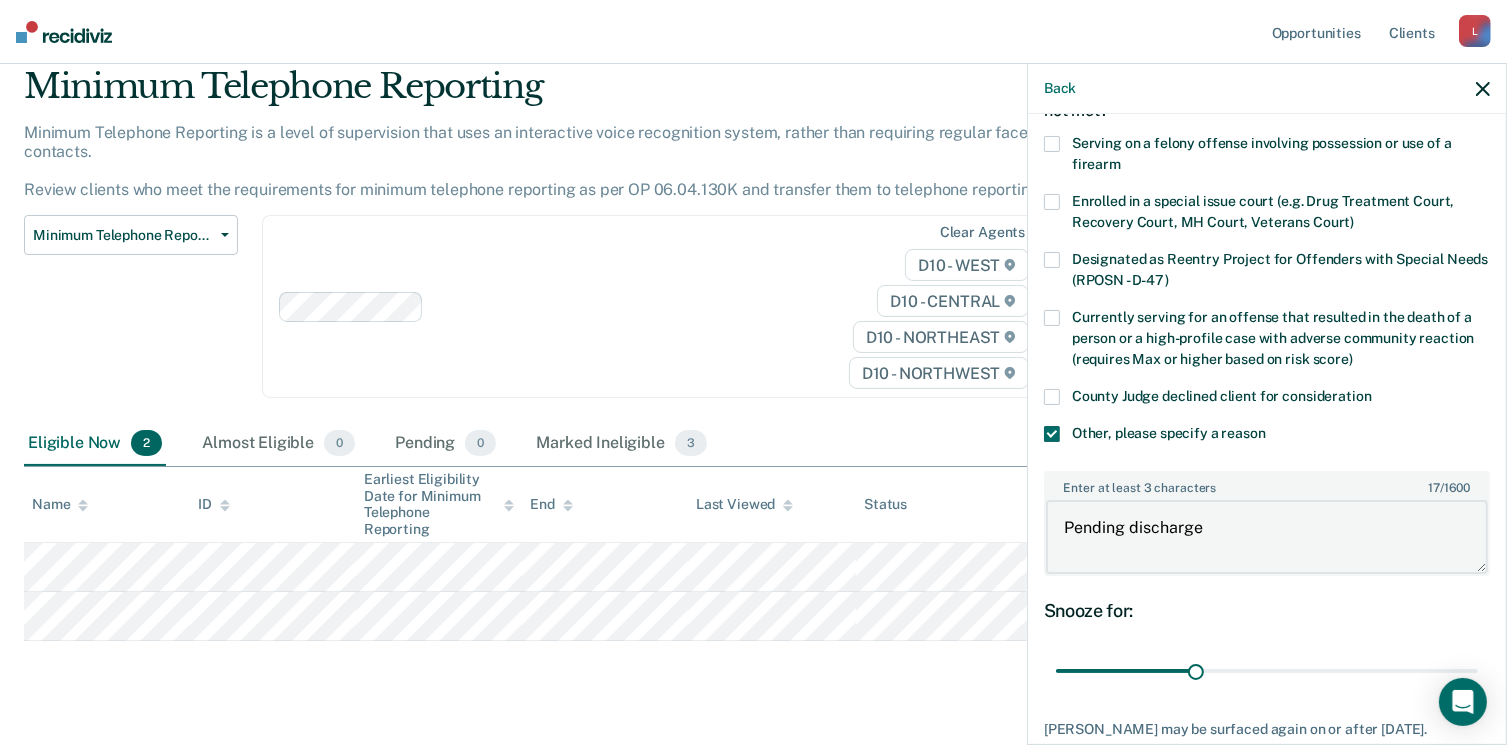 scroll, scrollTop: 248, scrollLeft: 0, axis: vertical 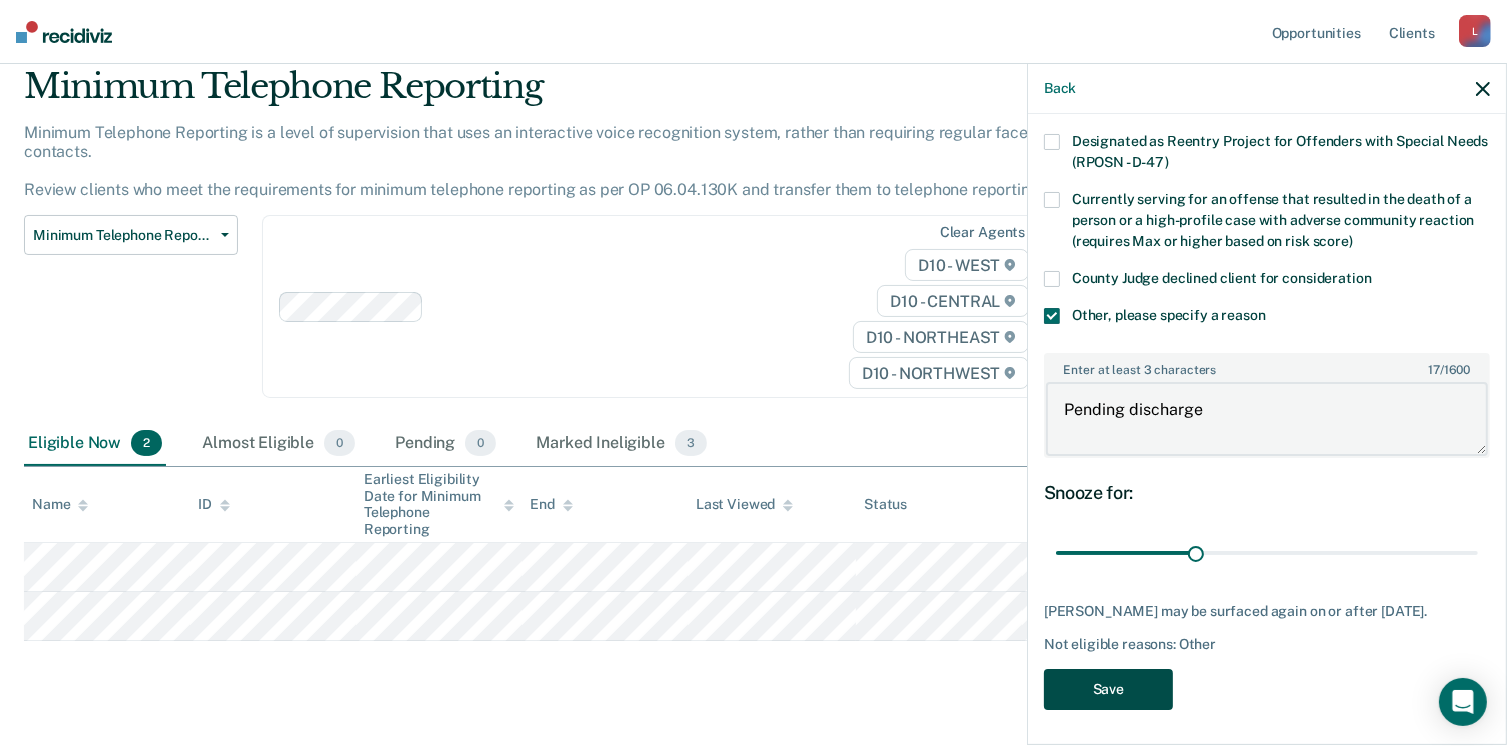 type on "Pending discharge" 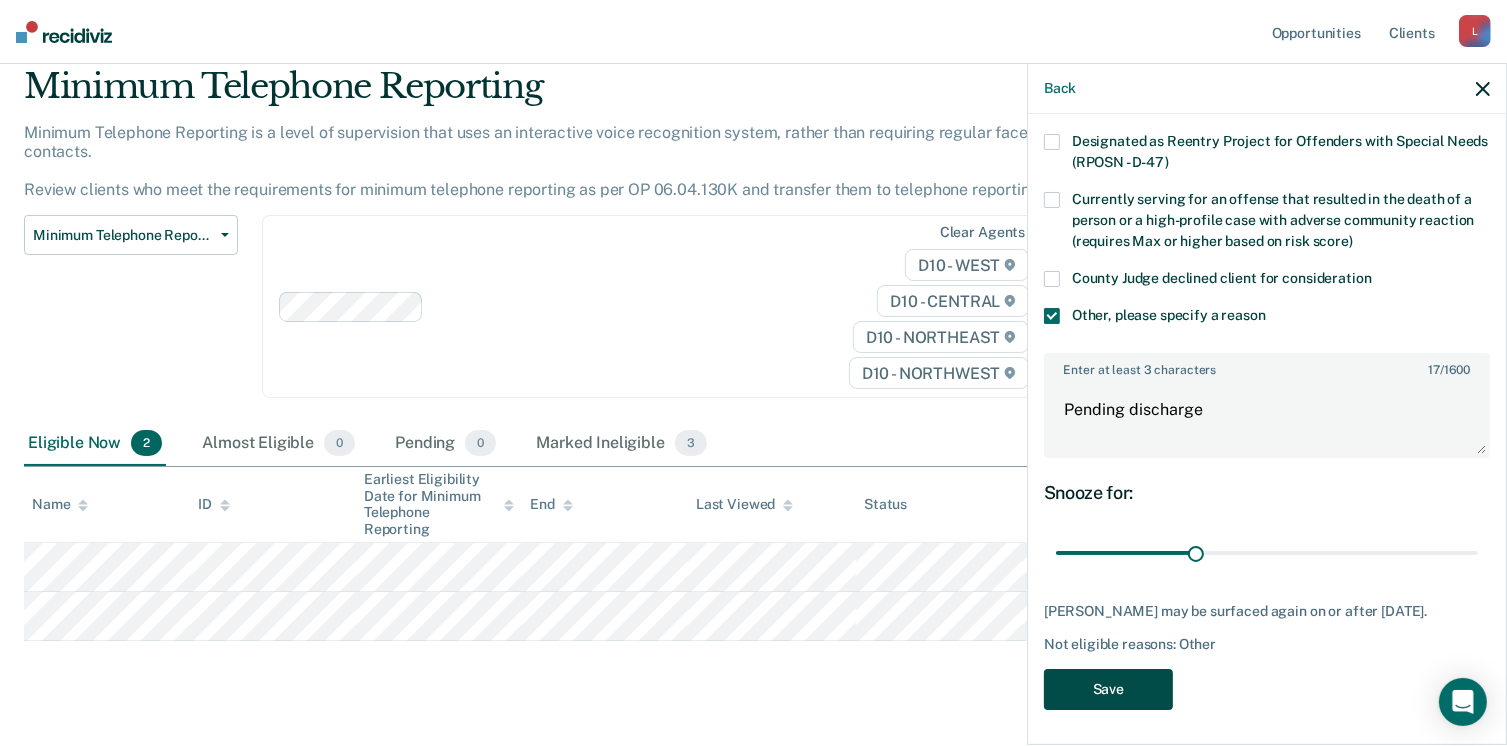 click on "Save" at bounding box center (1108, 689) 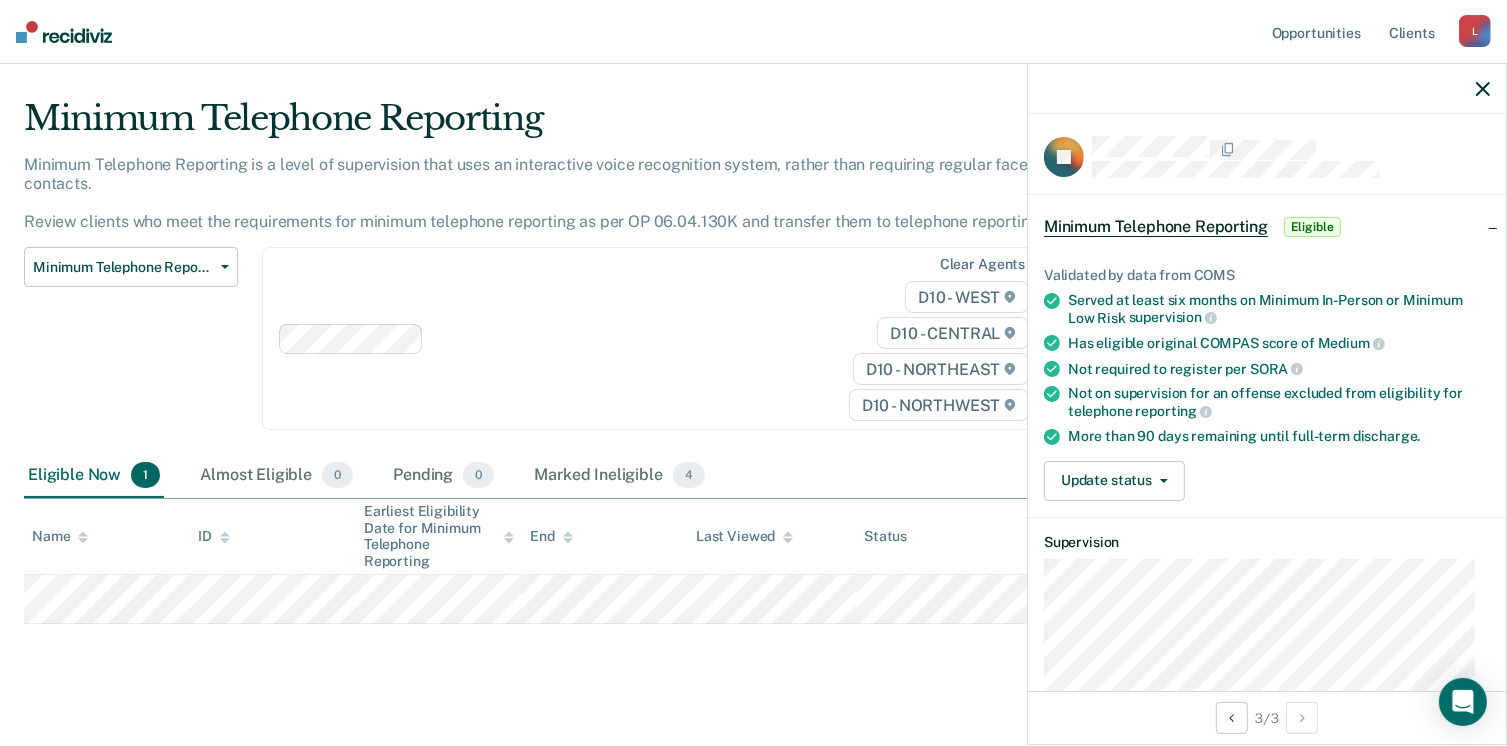 scroll, scrollTop: 3, scrollLeft: 0, axis: vertical 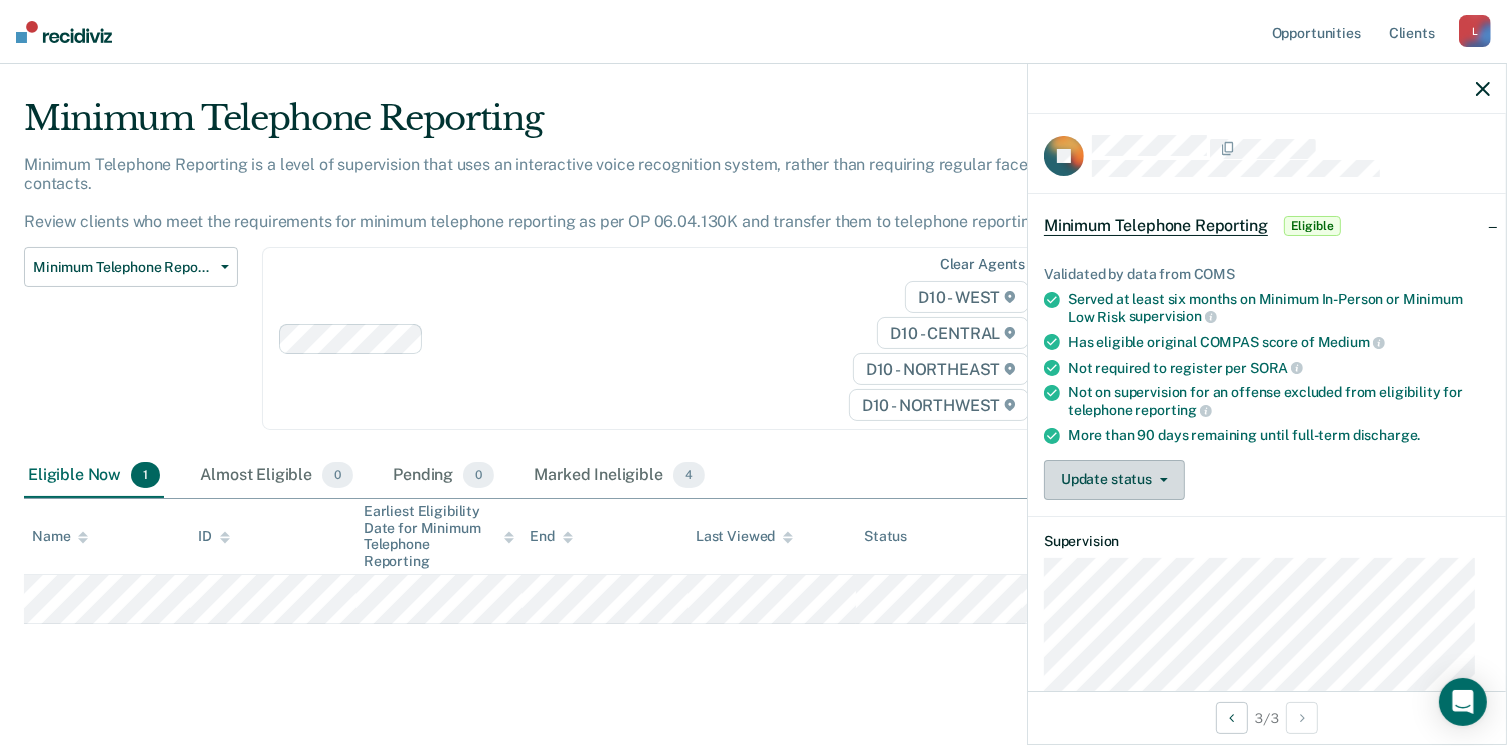 click on "Update status" at bounding box center (1114, 480) 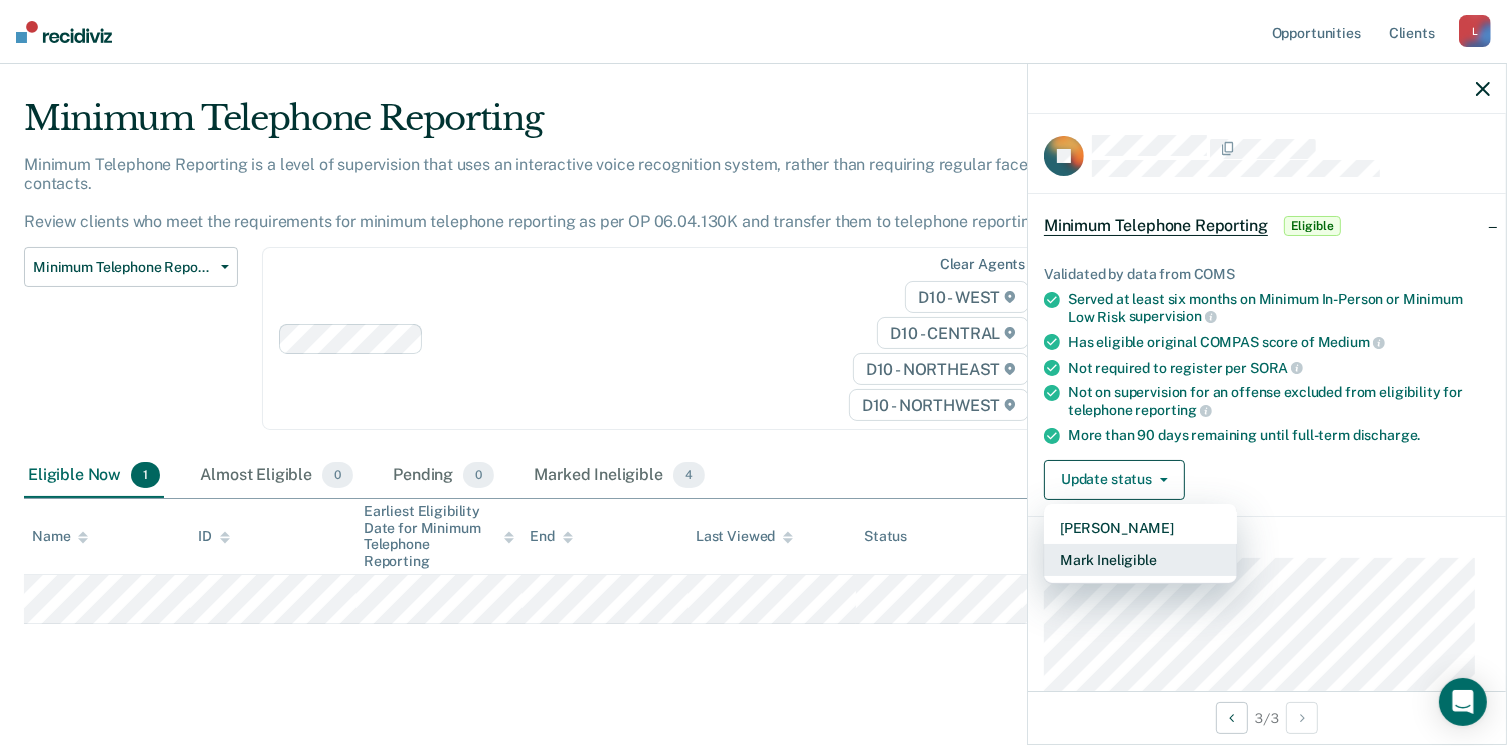 click on "Mark Ineligible" at bounding box center (1140, 560) 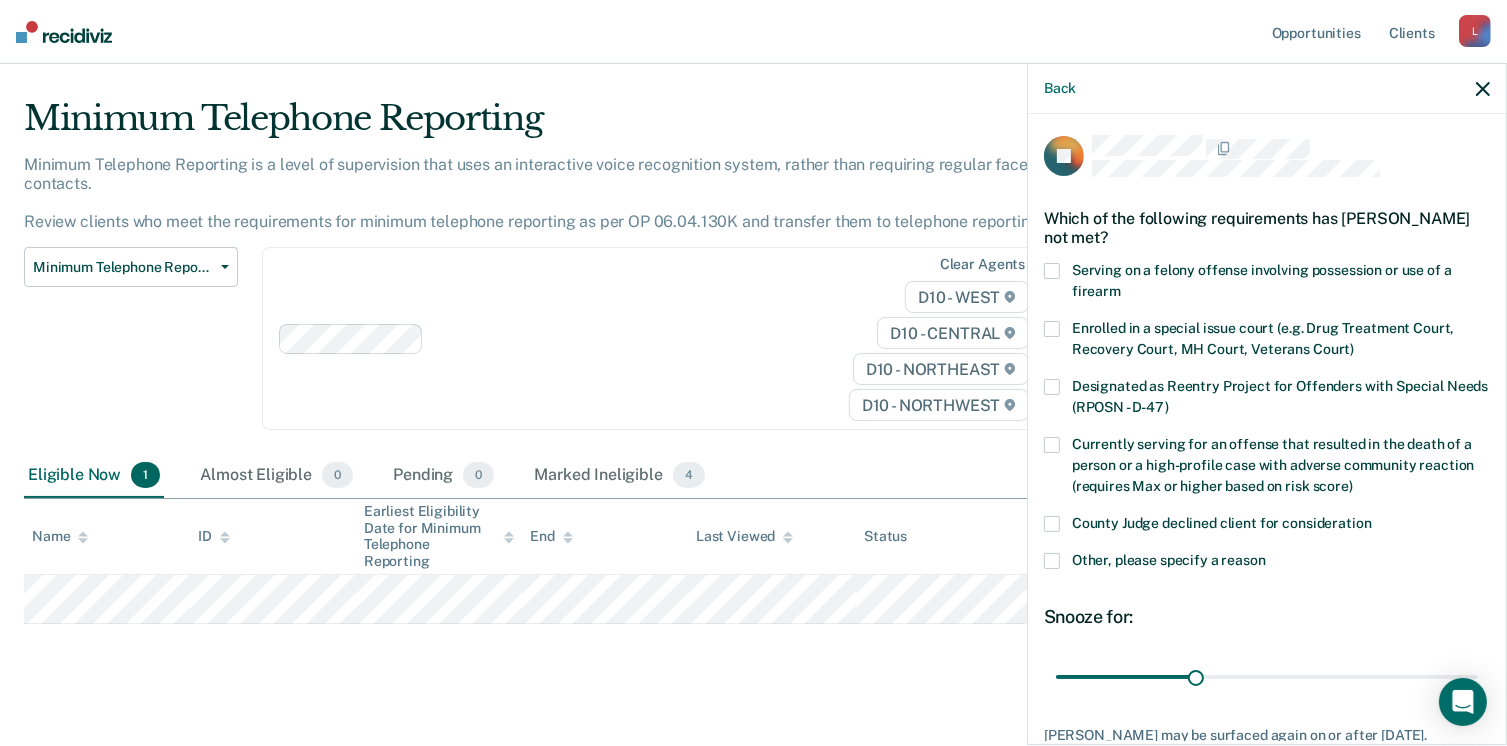 click 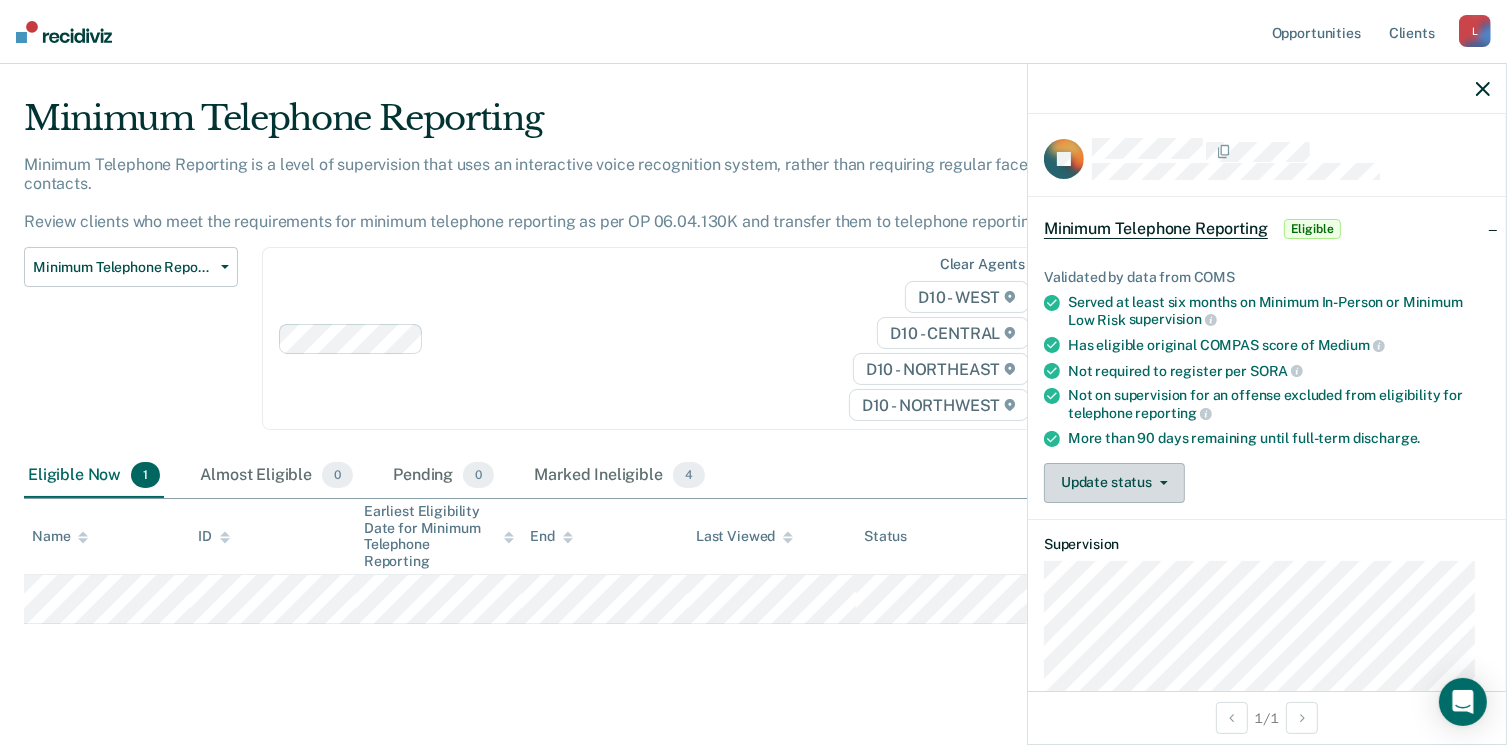 drag, startPoint x: 1142, startPoint y: 484, endPoint x: 1095, endPoint y: 468, distance: 49.648766 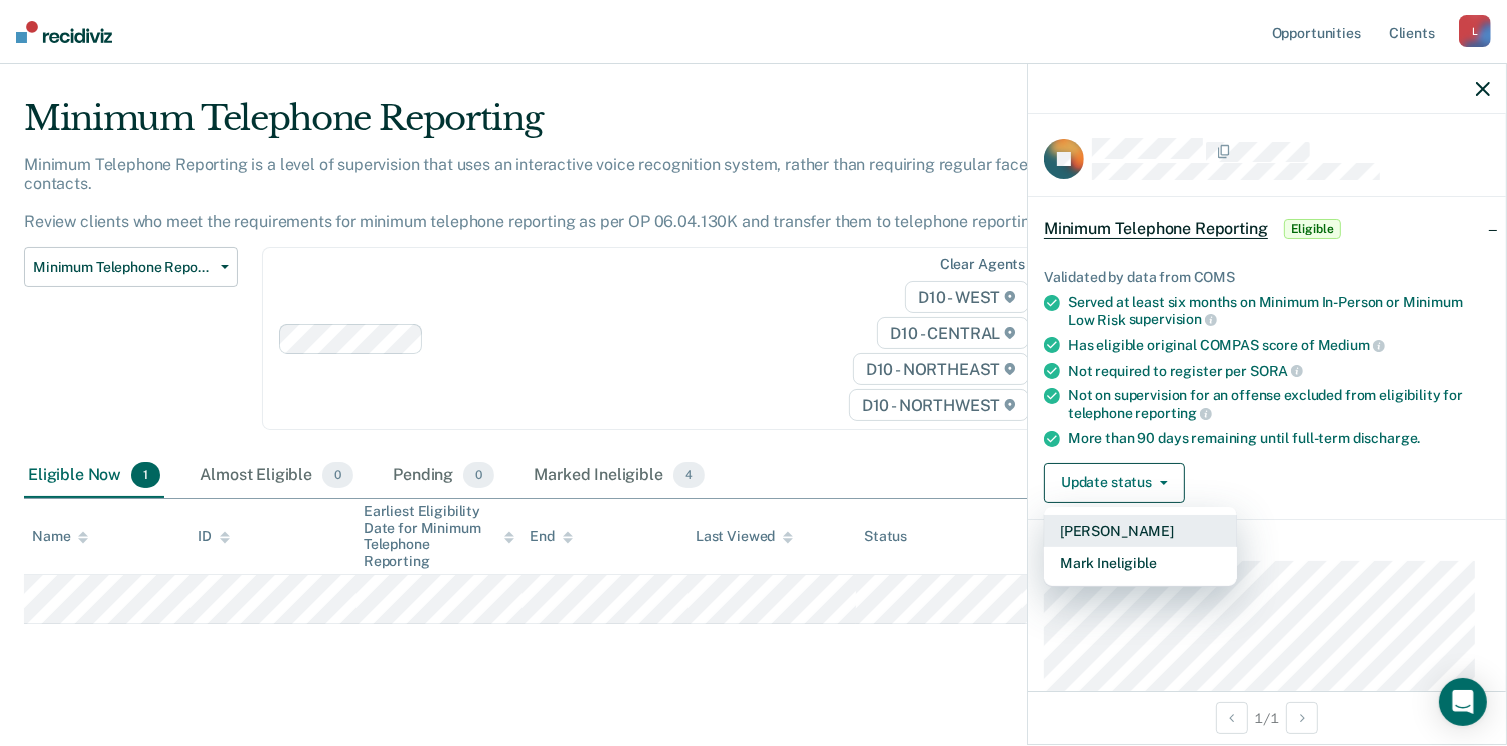 click on "[PERSON_NAME]" at bounding box center (1140, 531) 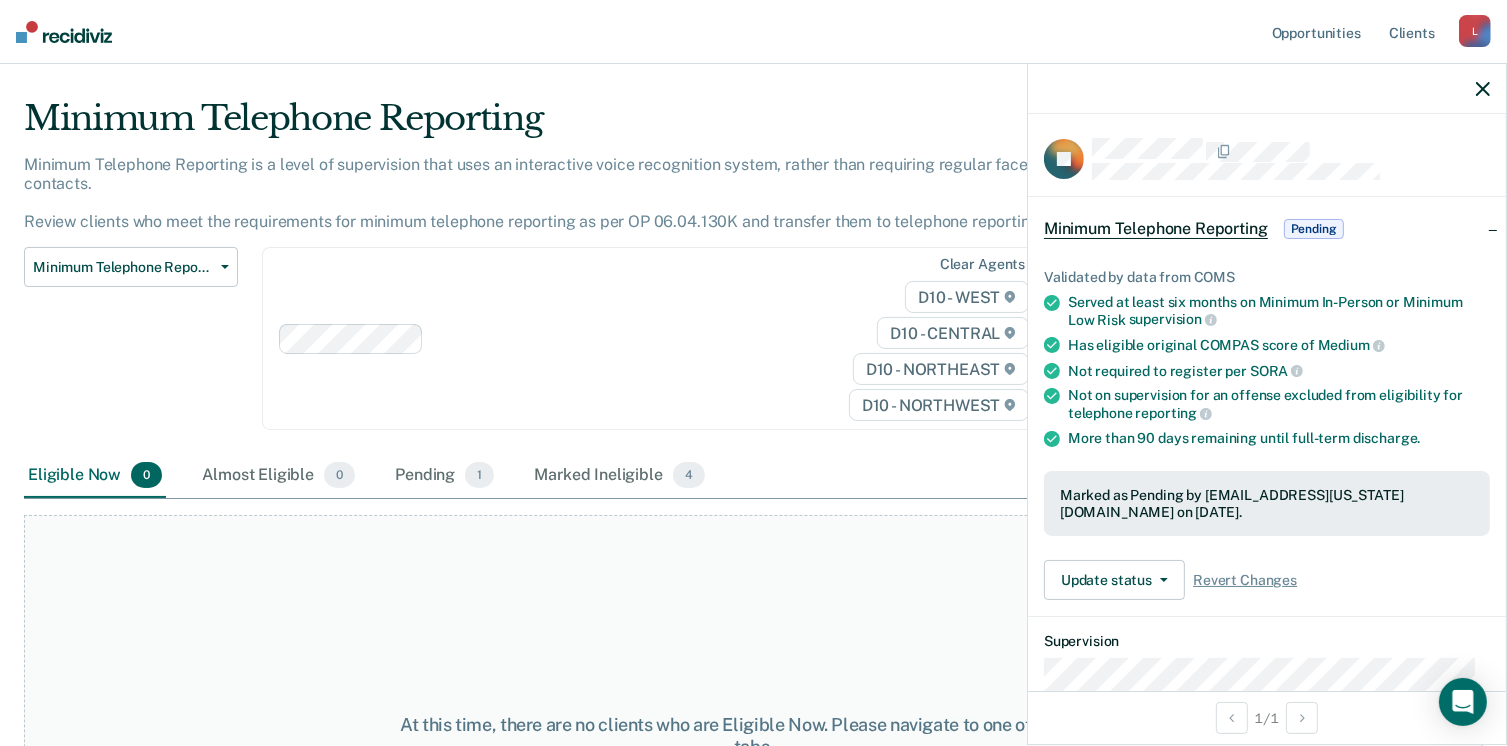 click on "Minimum Telephone Reporting   Minimum Telephone Reporting is a level of supervision that uses an interactive voice recognition system, rather than requiring regular face-to-face contacts. Review clients who meet the requirements for minimum telephone reporting as per OP 06.04.130K and transfer them to telephone reporting in COMS. Minimum Telephone Reporting Classification Review Early Discharge Minimum Telephone Reporting Overdue for Discharge Supervision Level Mismatch Clear   agents D10 - WEST   D10 - CENTRAL   D10 - NORTHEAST   D10 - NORTHWEST   Eligible Now 0 Almost Eligible 0 Pending 1 Marked Ineligible 4
To pick up a draggable item, press the space bar.
While dragging, use the arrow keys to move the item.
Press space again to drop the item in its new position, or press escape to cancel.
At this time, there are no clients who are Eligible Now. Please navigate to one of the other tabs." at bounding box center [753, 383] 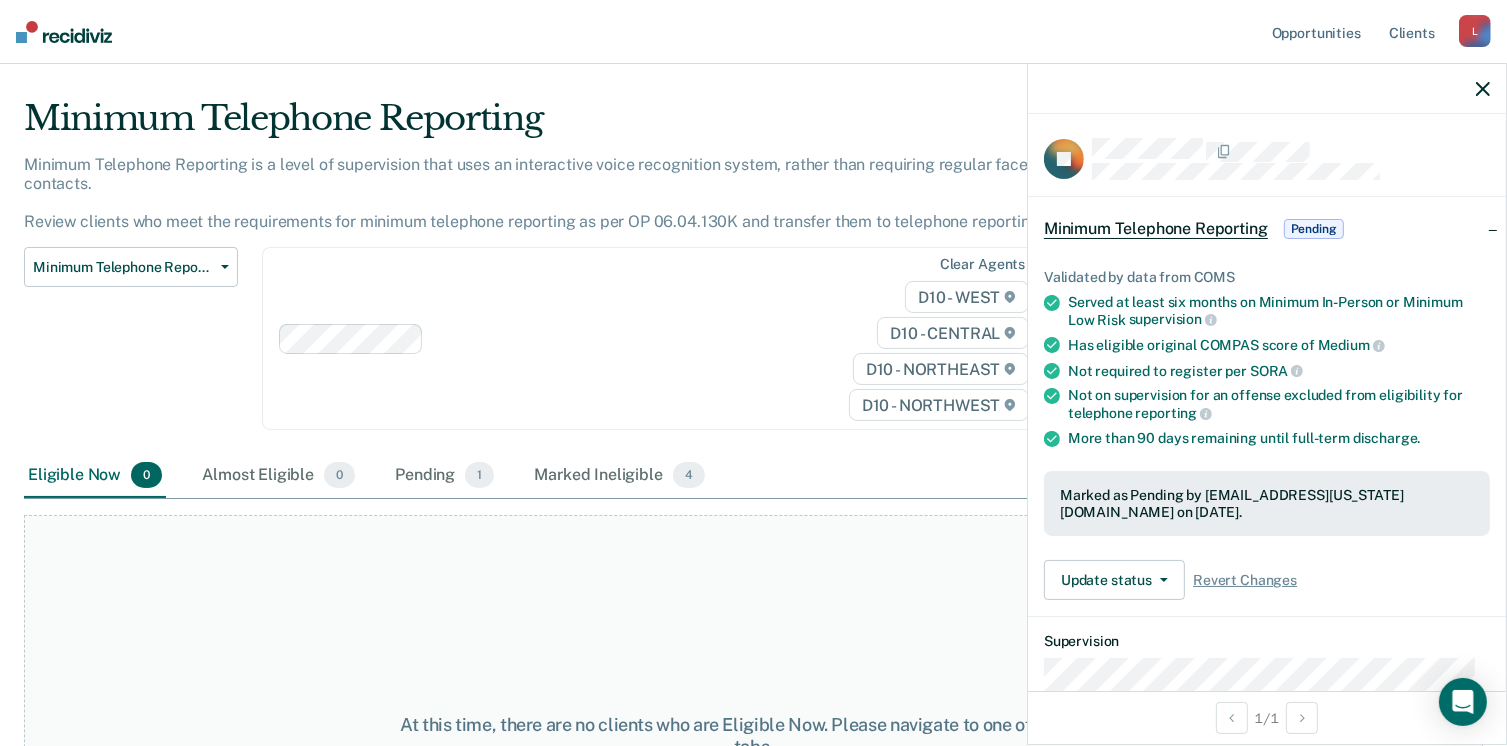 click on "Minimum Telephone Reporting is a level of supervision that uses an interactive voice recognition system, rather than requiring regular face-to-face contacts. Review clients who meet the requirements for minimum telephone reporting as per OP 06.04.130K and transfer them to telephone reporting in COMS." at bounding box center [567, 193] 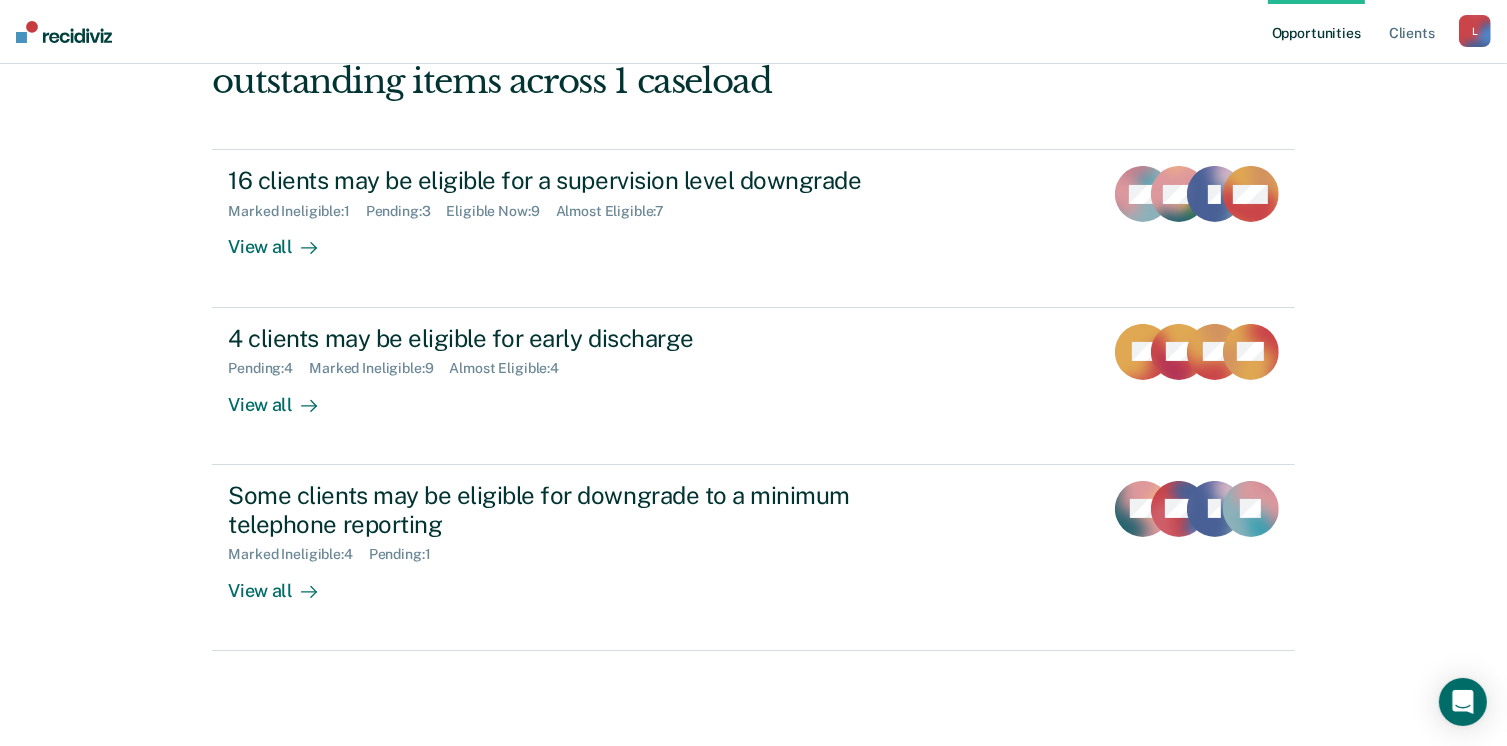scroll, scrollTop: 252, scrollLeft: 0, axis: vertical 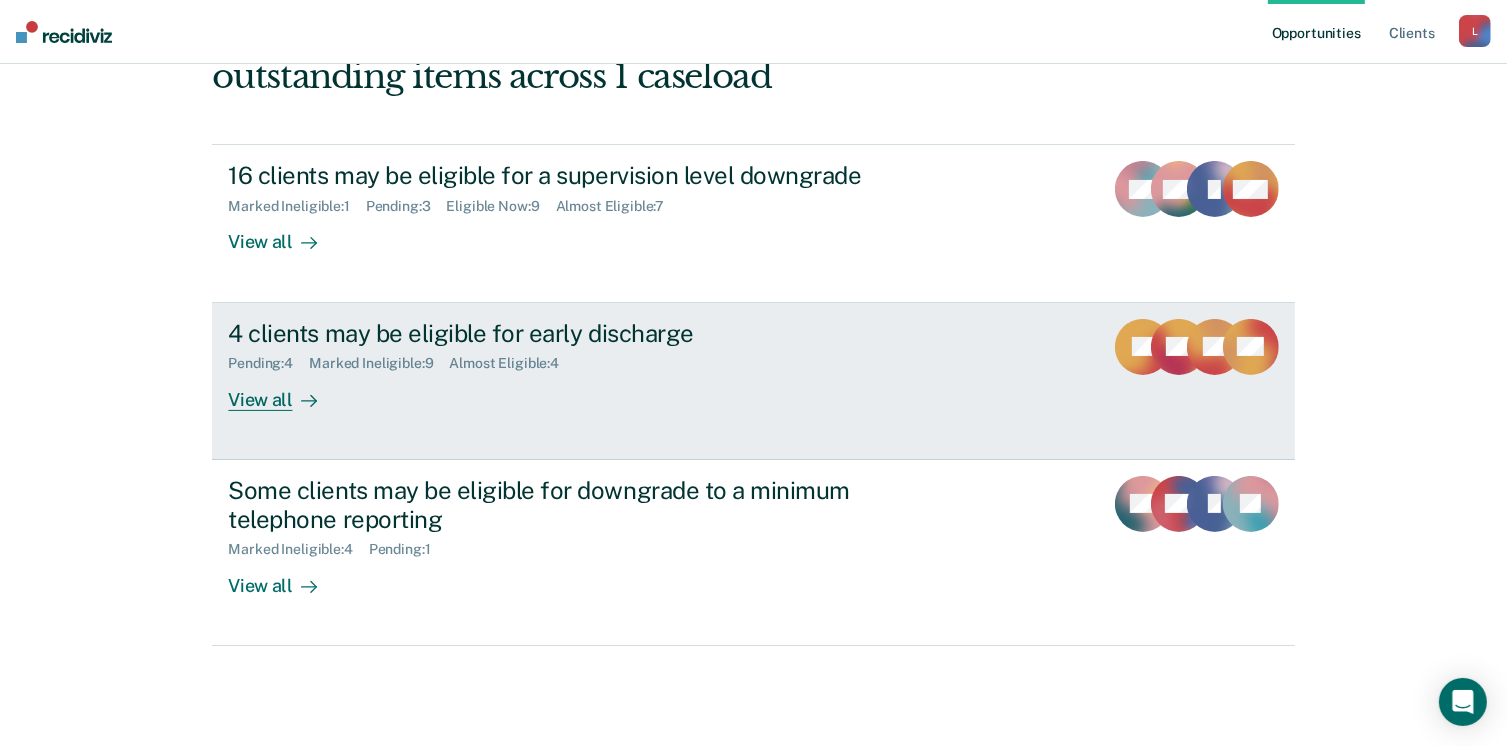 click on "Almost Eligible :  4" at bounding box center [513, 363] 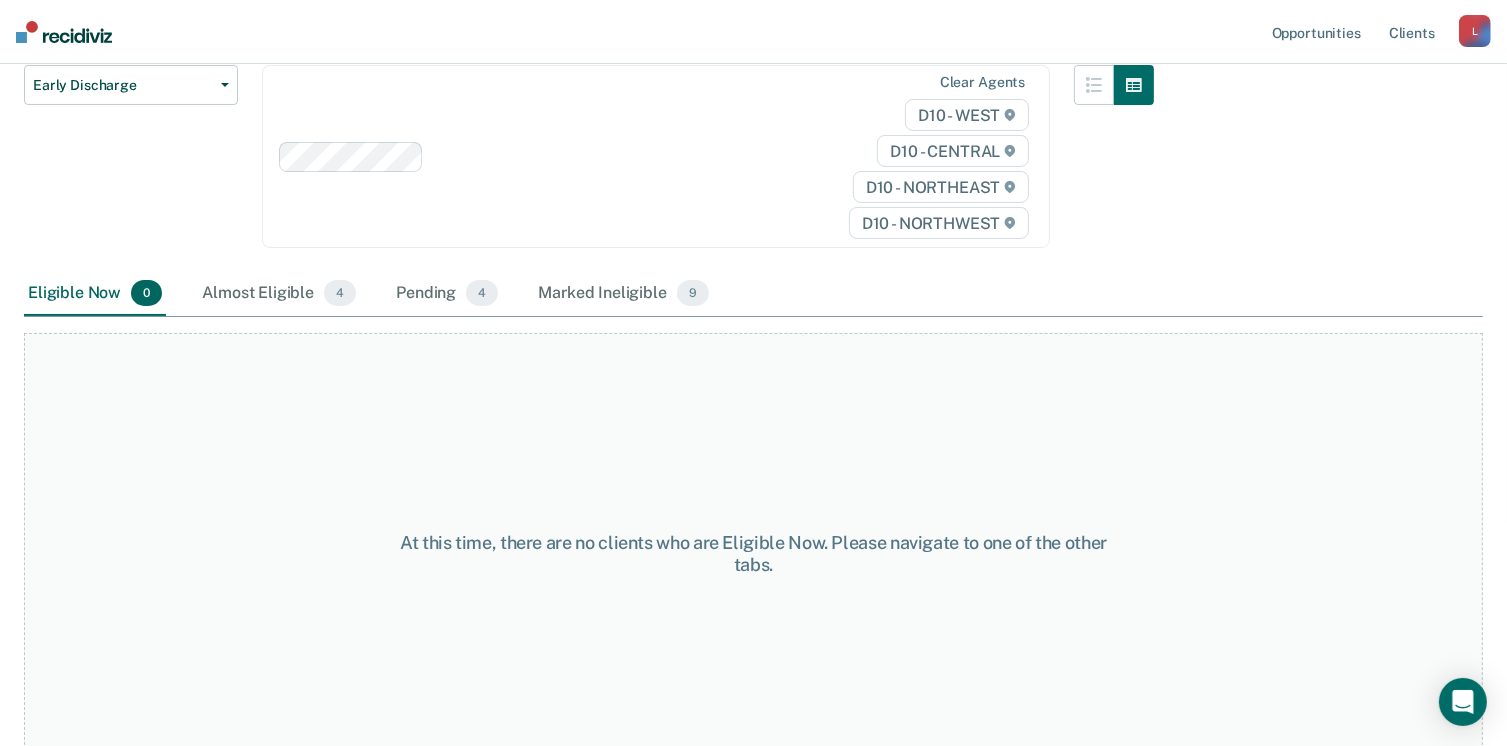 scroll, scrollTop: 248, scrollLeft: 0, axis: vertical 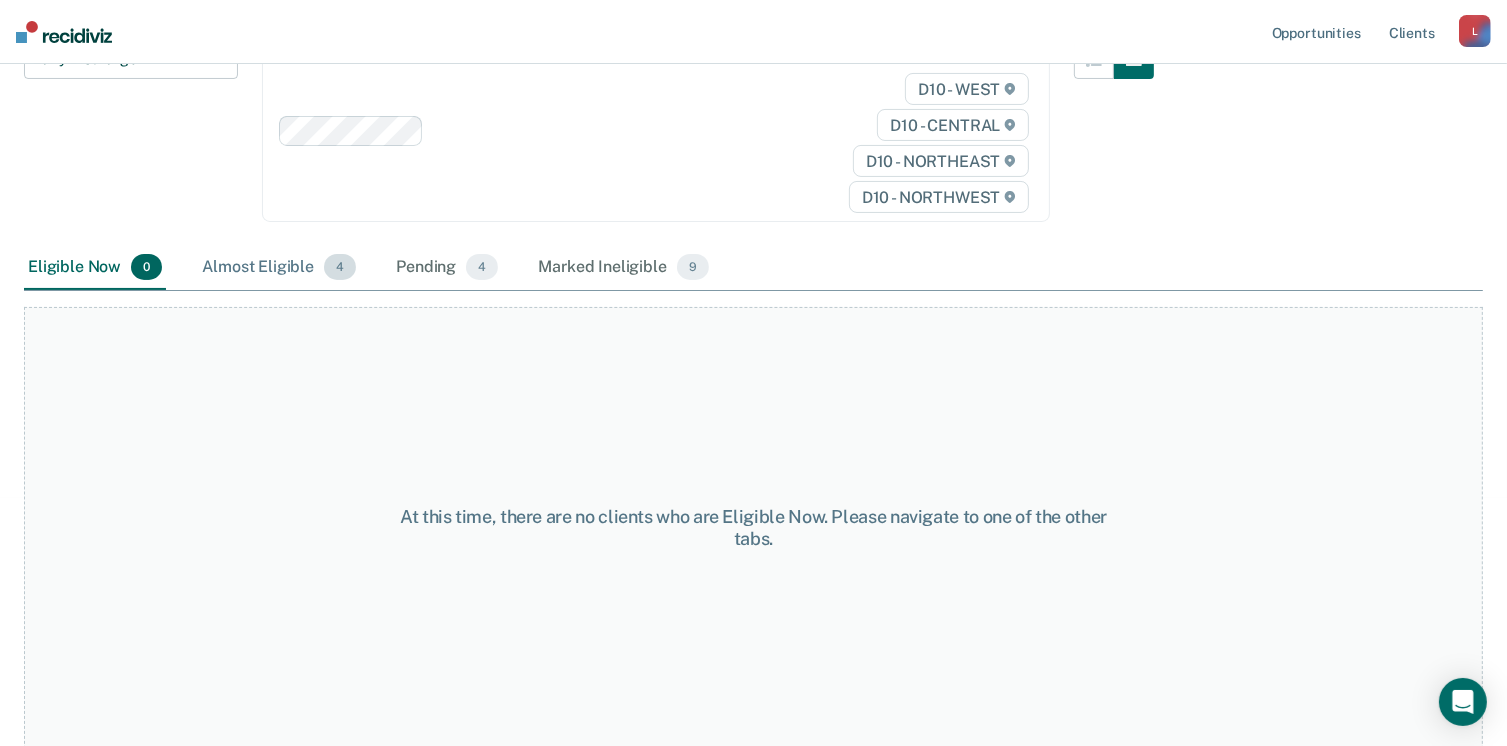 click on "Almost Eligible 4" at bounding box center (279, 268) 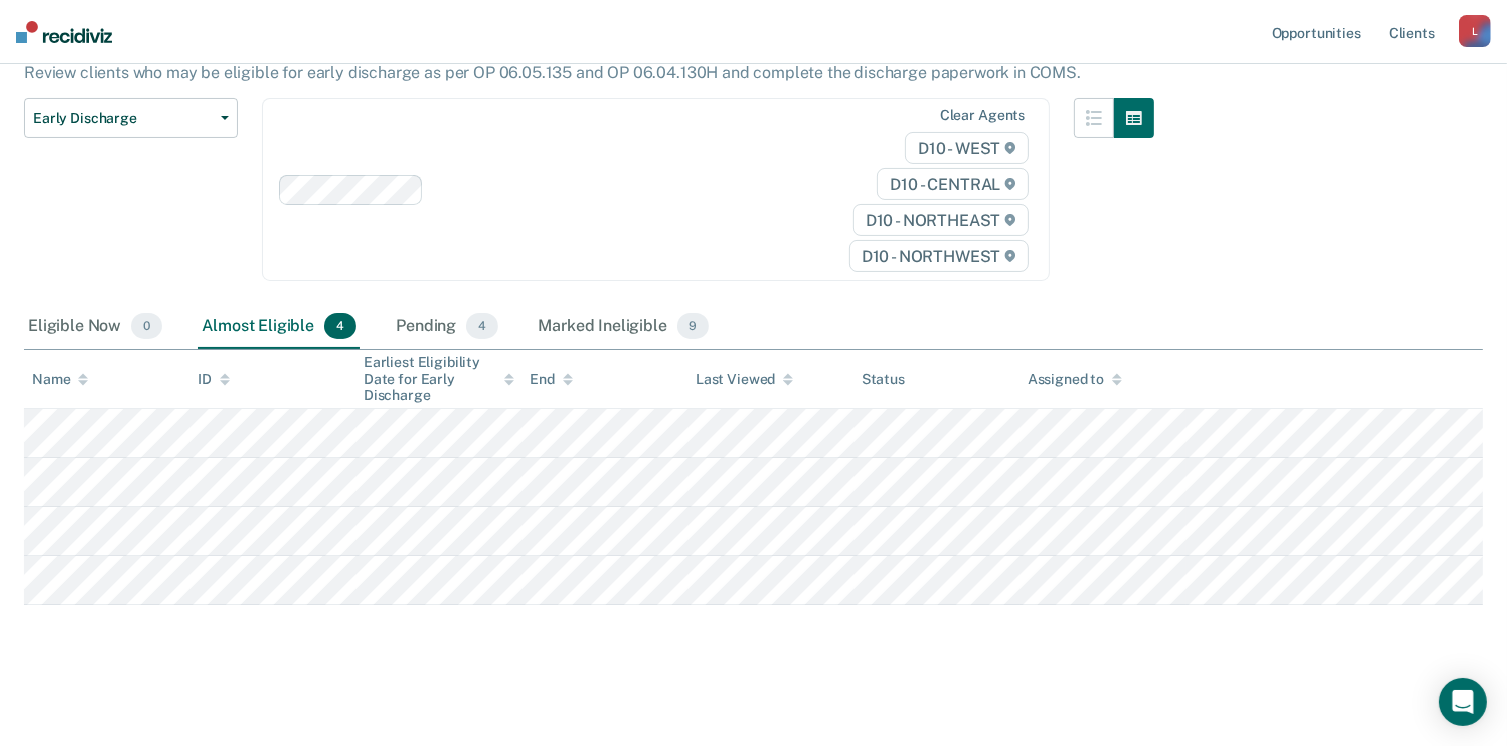 scroll, scrollTop: 0, scrollLeft: 0, axis: both 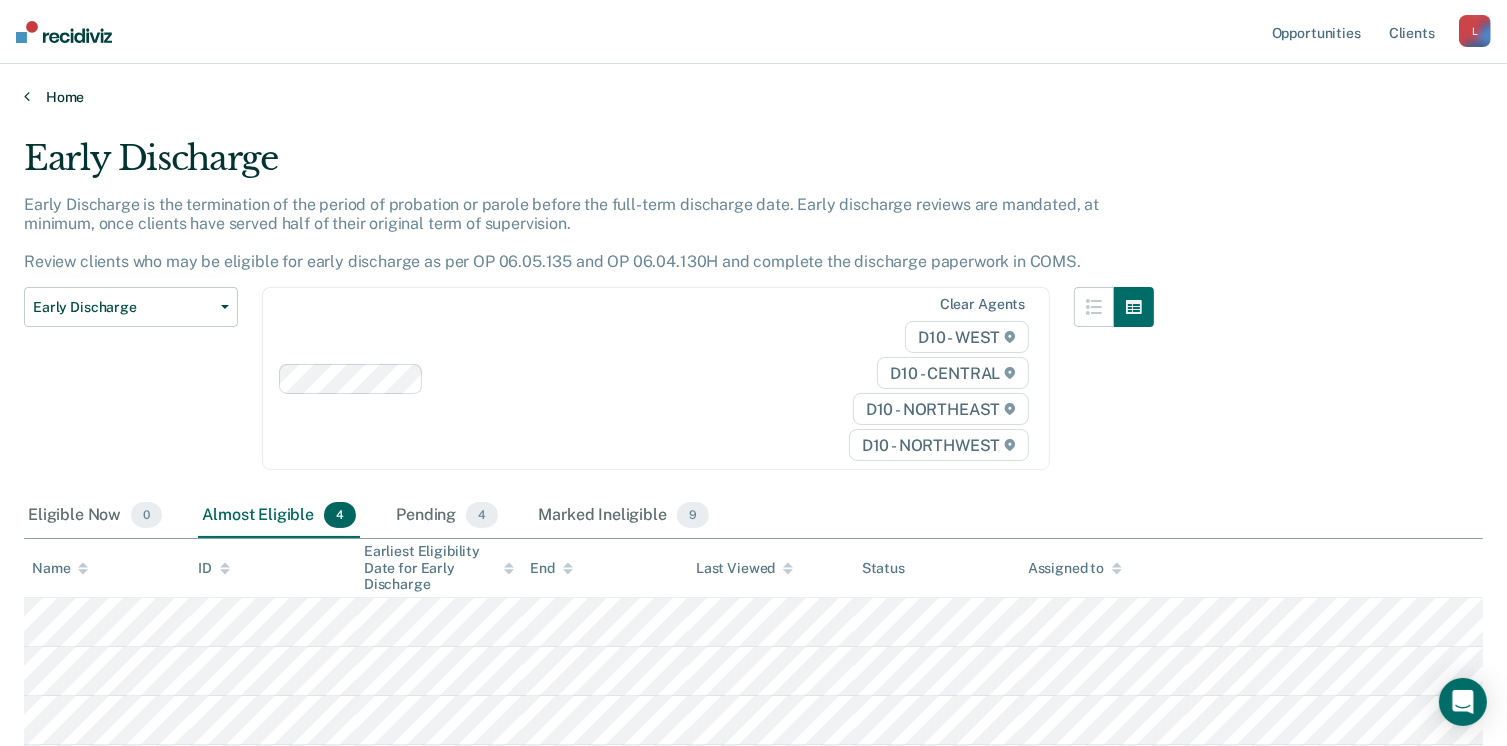 click on "Home" at bounding box center [753, 97] 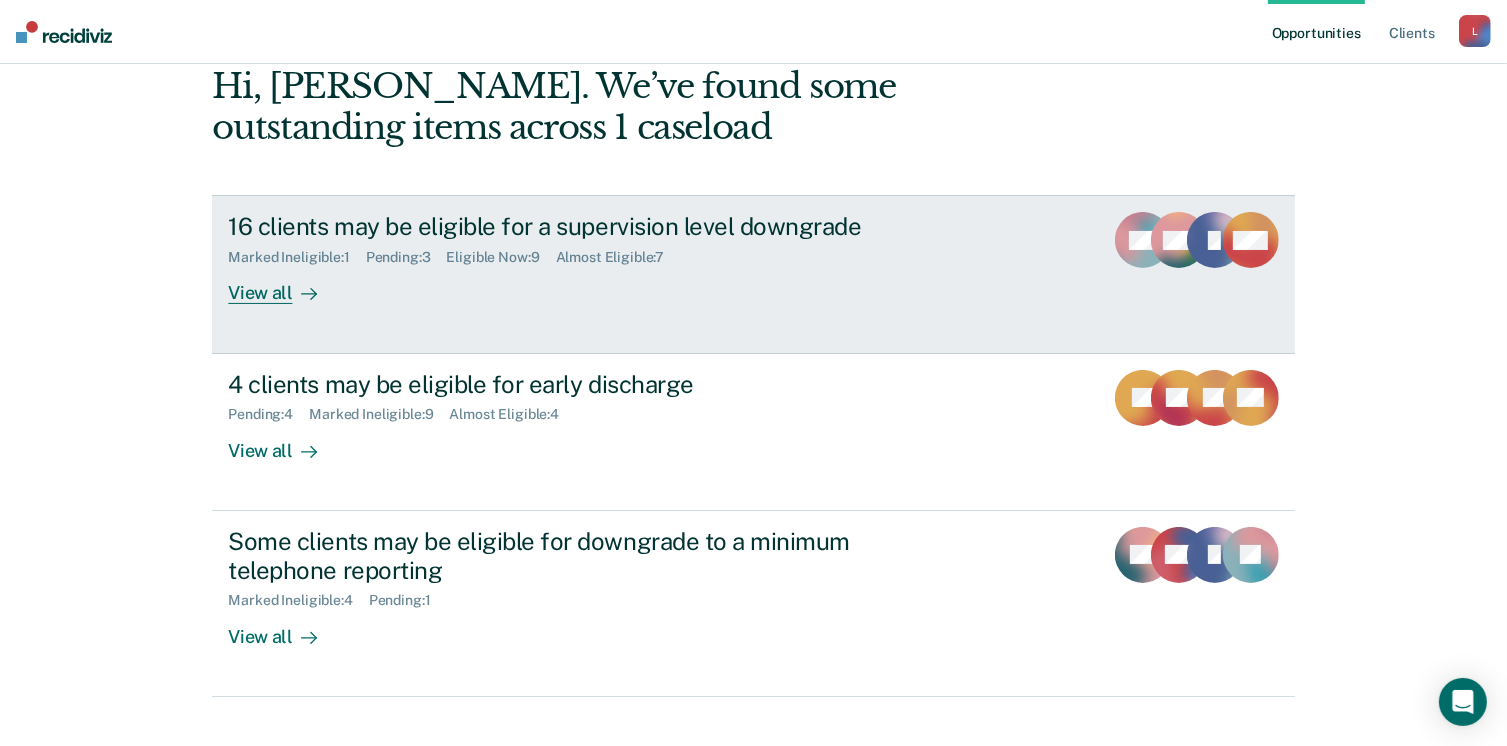 scroll, scrollTop: 272, scrollLeft: 0, axis: vertical 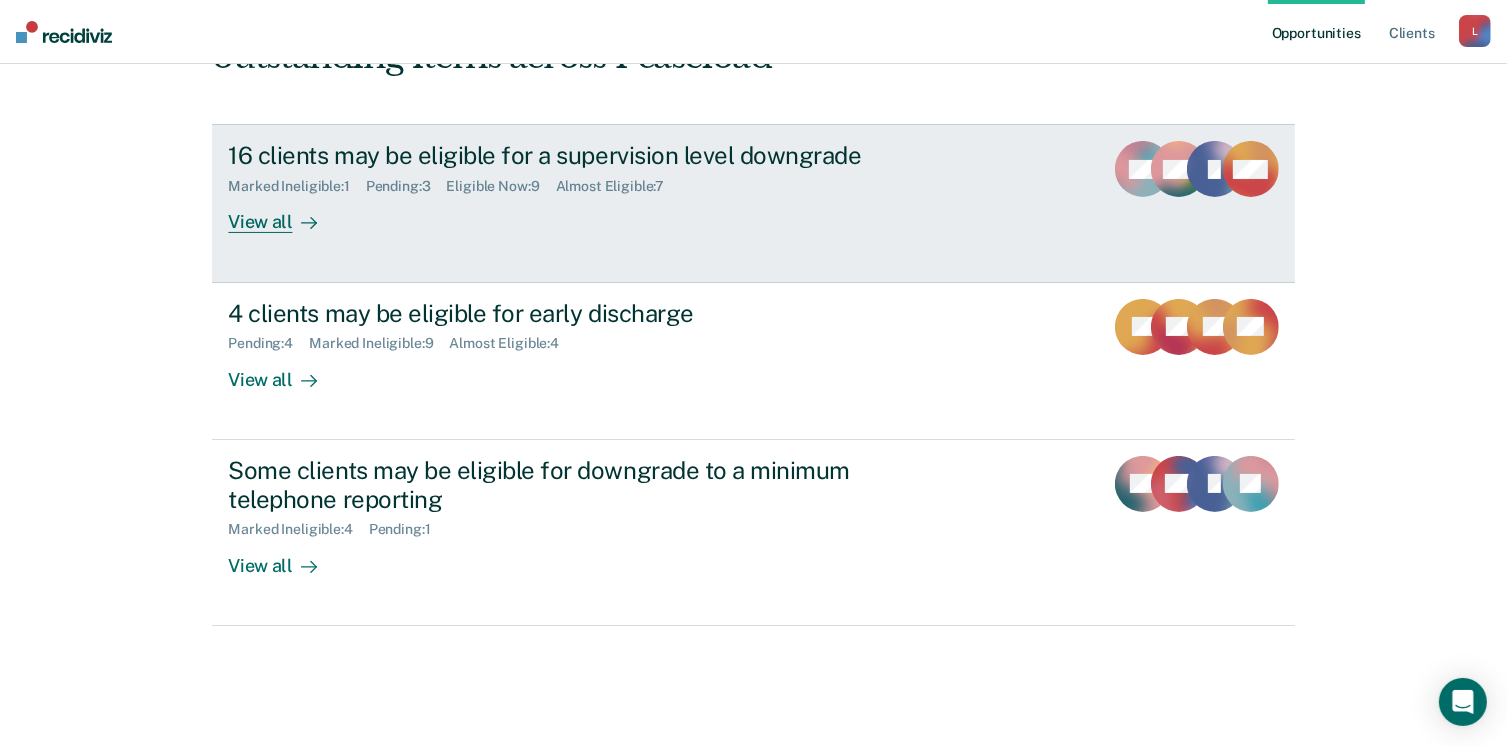click on "Marked Ineligible :  1 Pending :  3 Eligible Now :  9 Almost Eligible :  7" at bounding box center (579, 182) 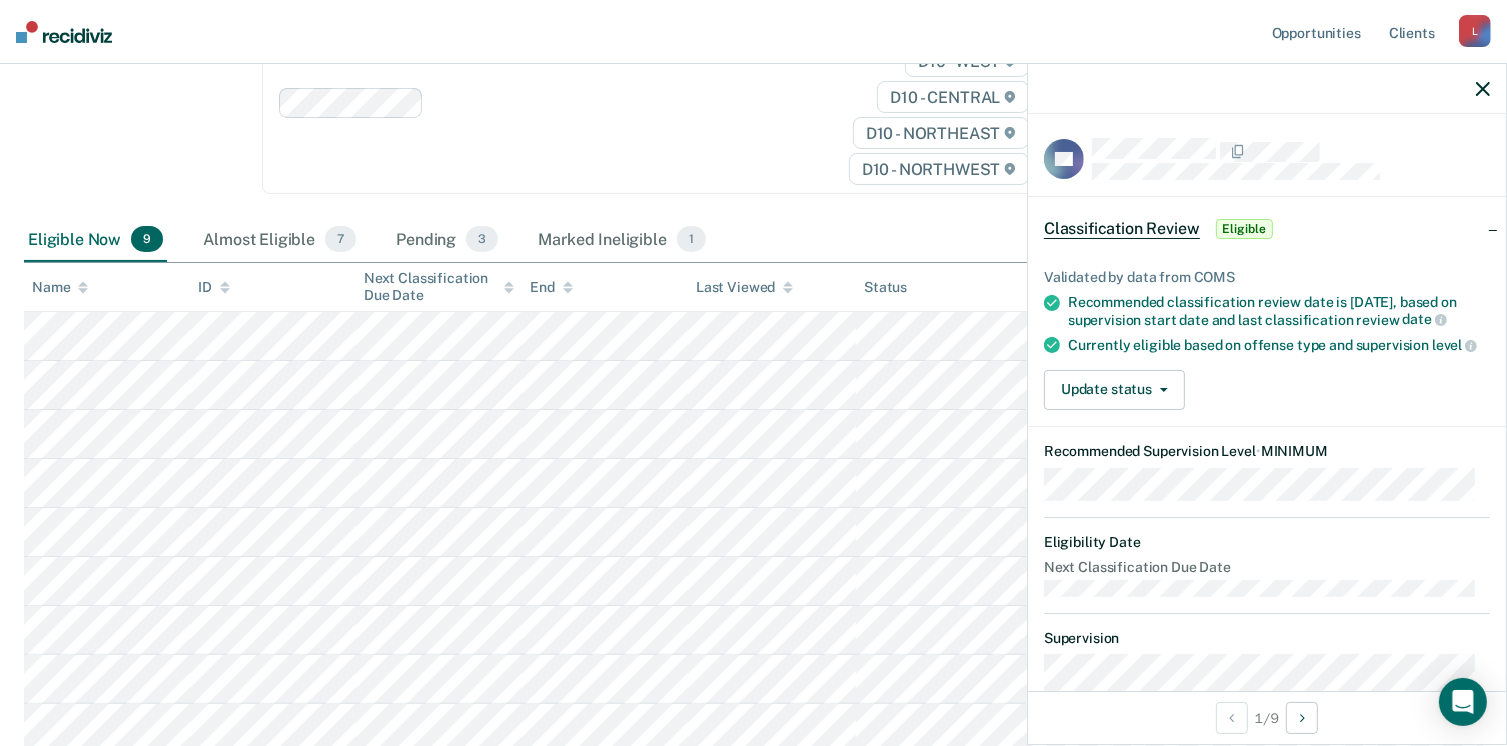 scroll, scrollTop: 316, scrollLeft: 0, axis: vertical 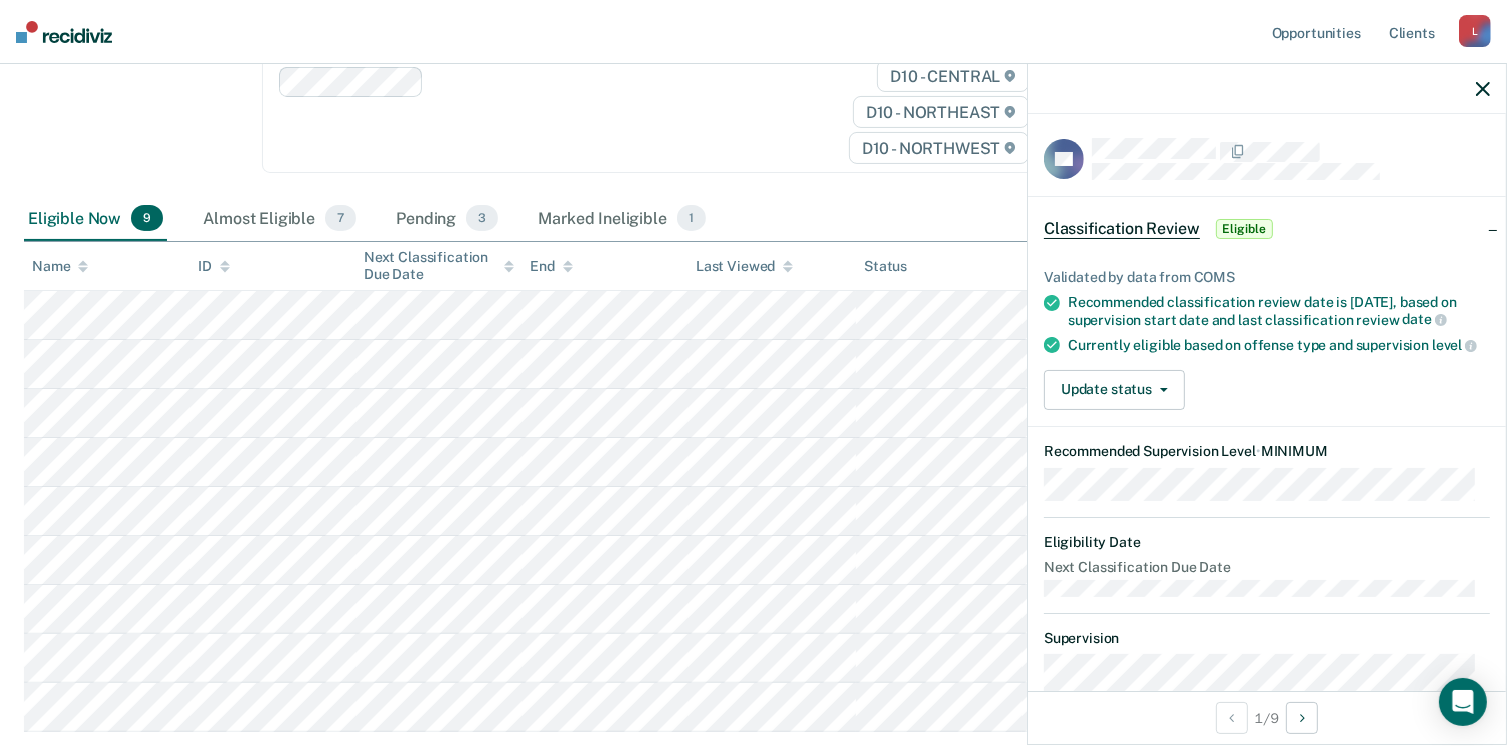click on "Name" at bounding box center [107, 266] 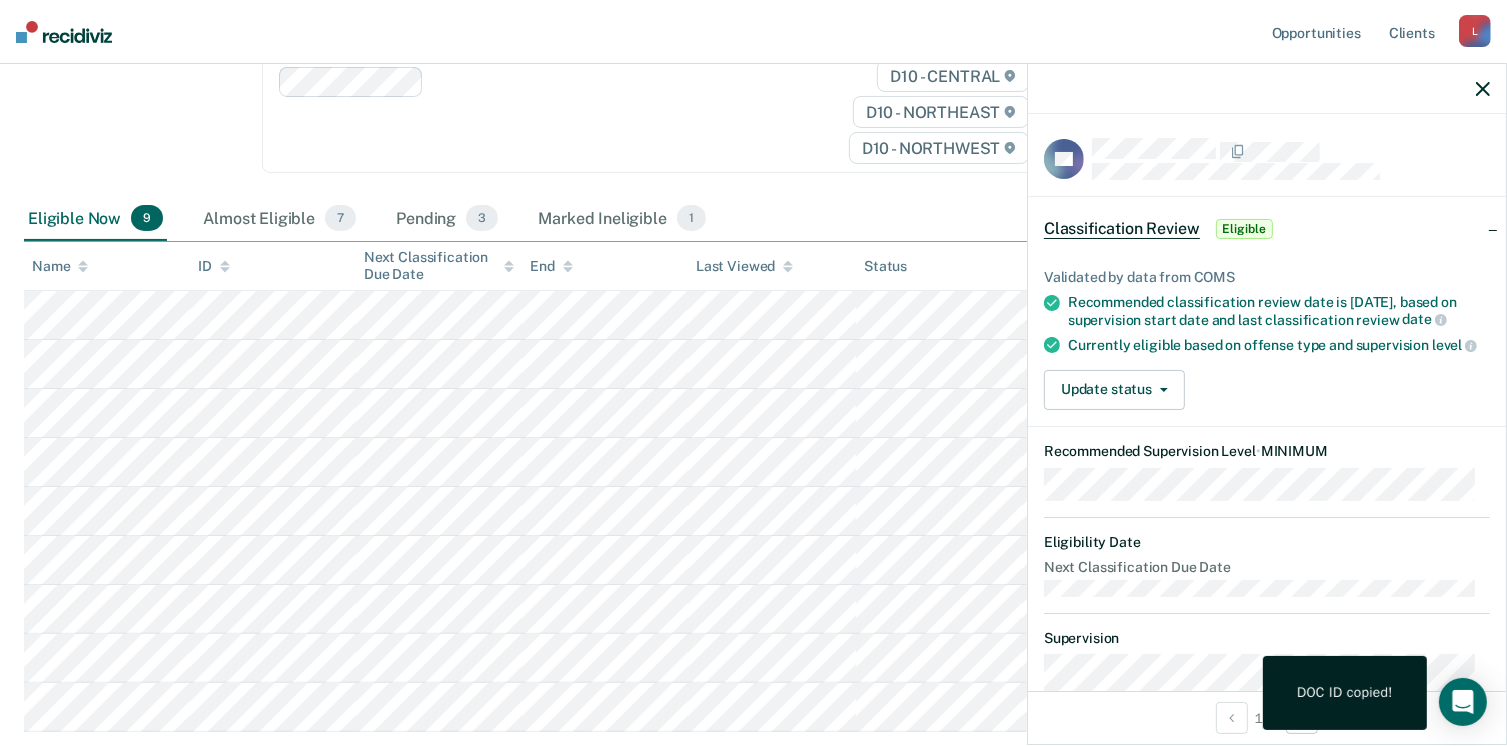 click on "Validated by data from COMS Recommended classification review date is [DATE], based on supervision start date and last classification review   date   Currently eligible based on offense type and supervision   level   Update status [PERSON_NAME] Mark Ineligible" at bounding box center (1267, 331) 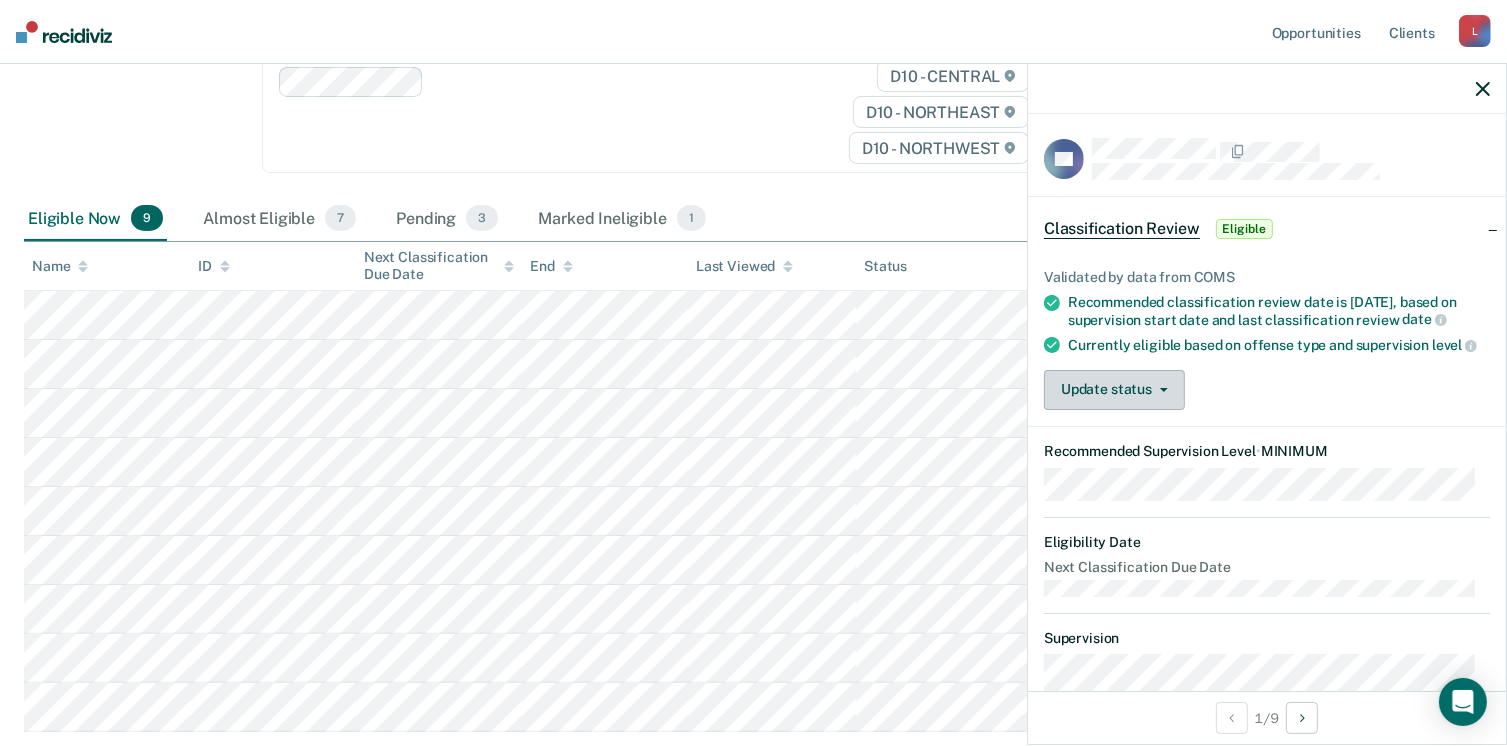click on "Update status" at bounding box center [1114, 390] 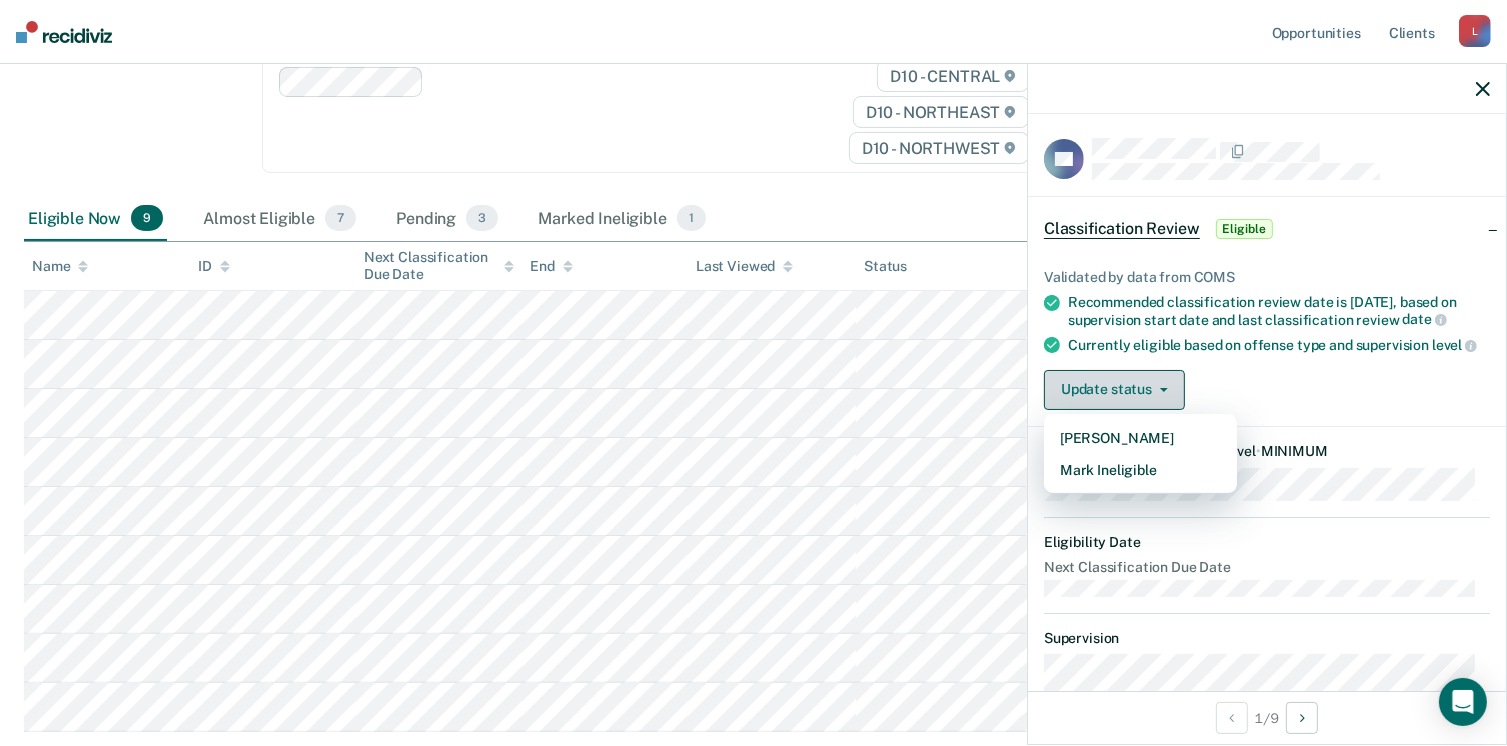 click on "Update status" at bounding box center [1114, 390] 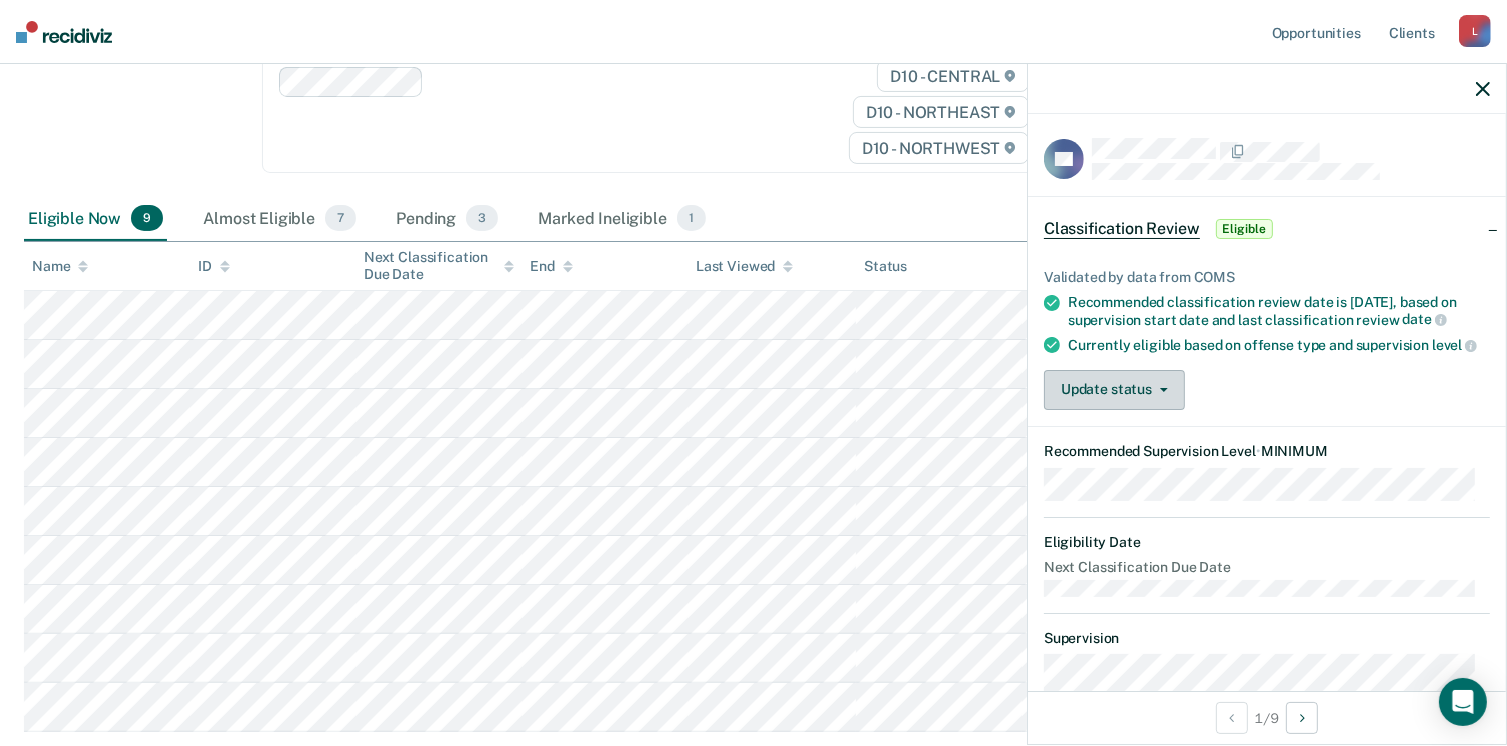 click on "Update status" at bounding box center (1114, 390) 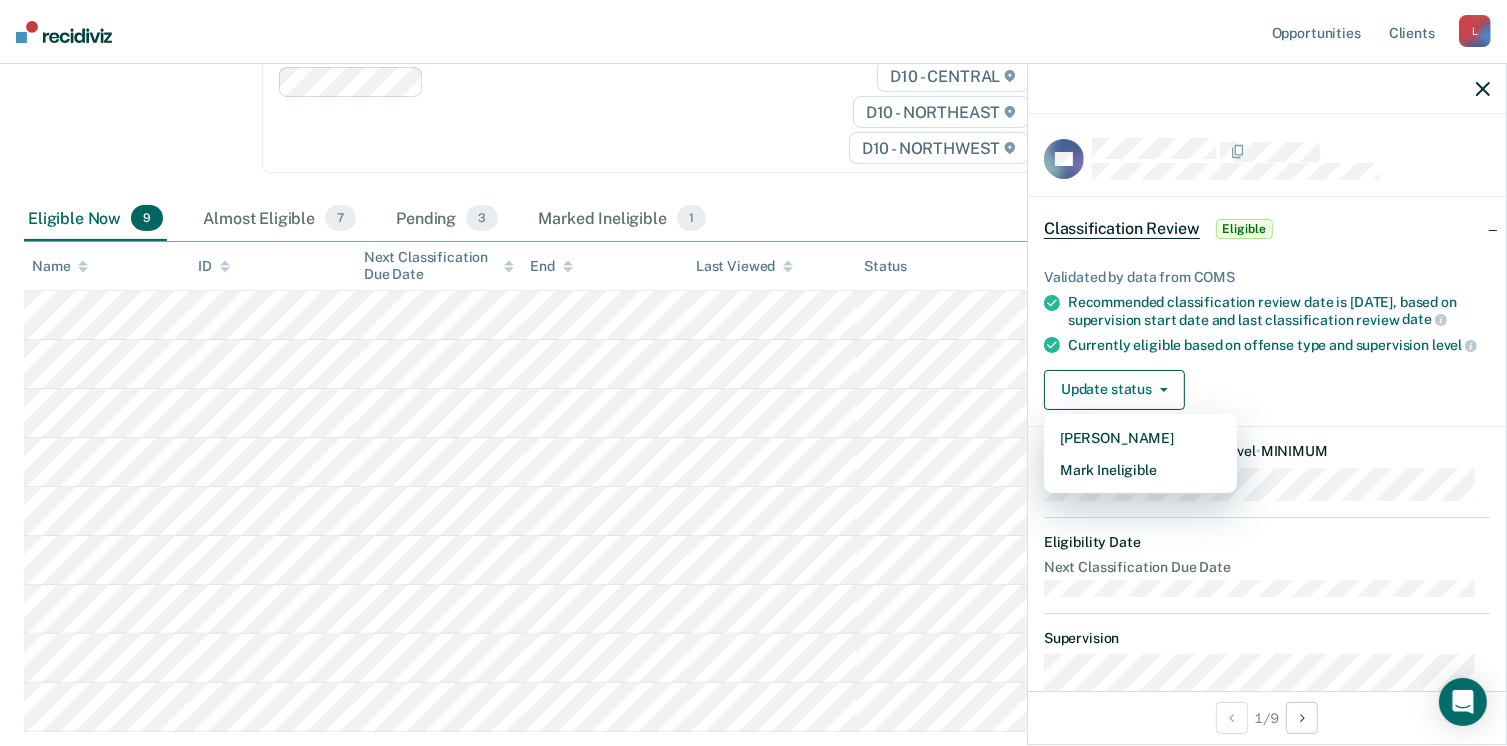 click on "Update status [PERSON_NAME] Mark Ineligible" at bounding box center [1267, 390] 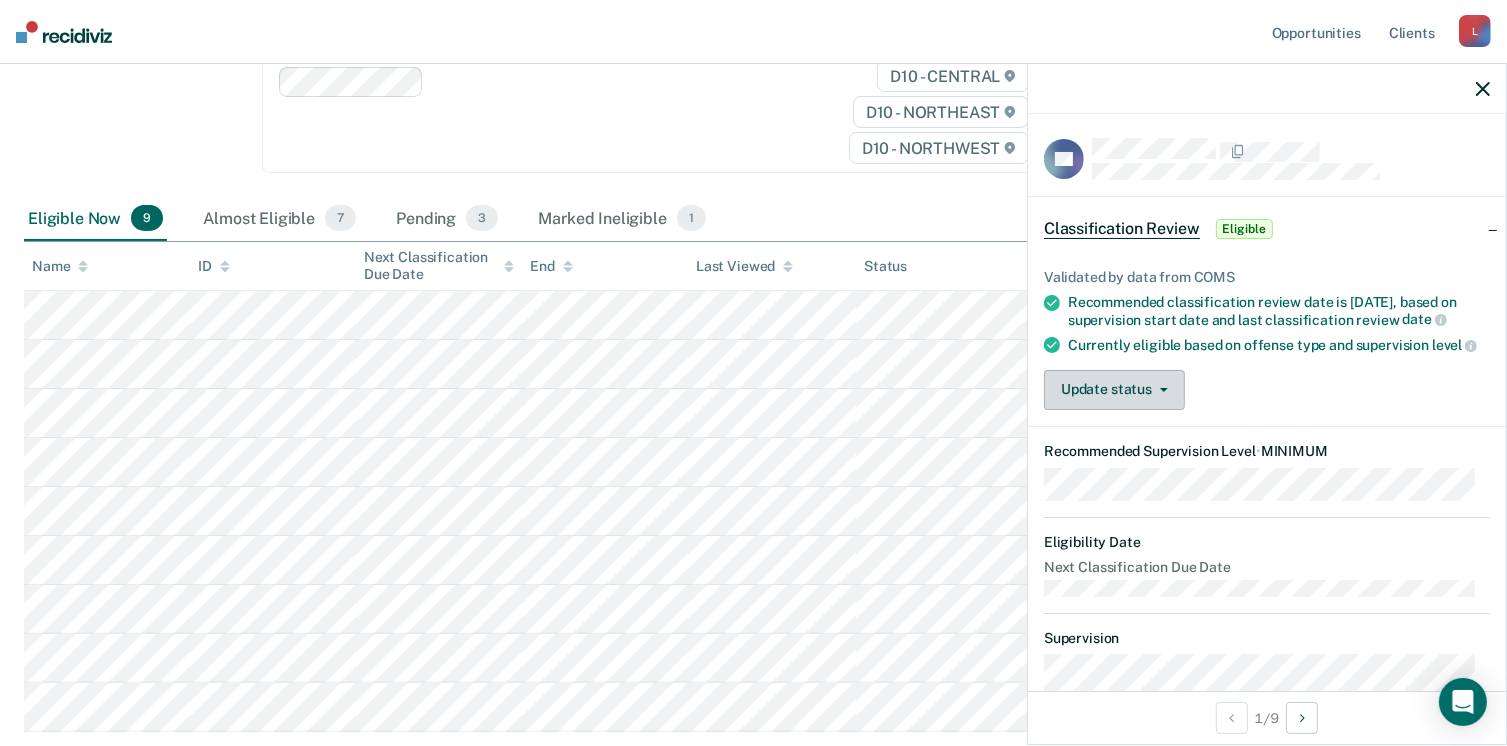 click on "Update status" at bounding box center (1114, 390) 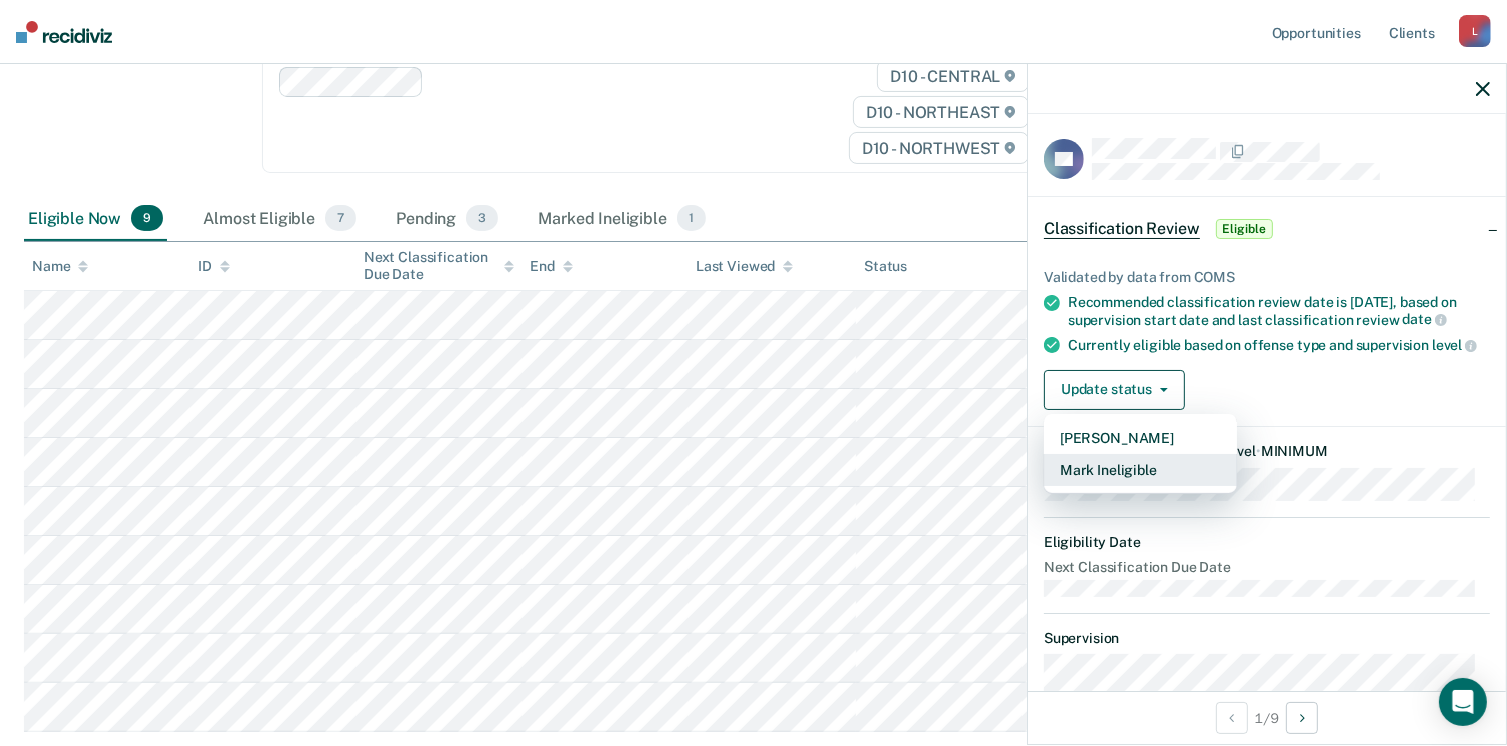 click on "Mark Ineligible" at bounding box center (1140, 470) 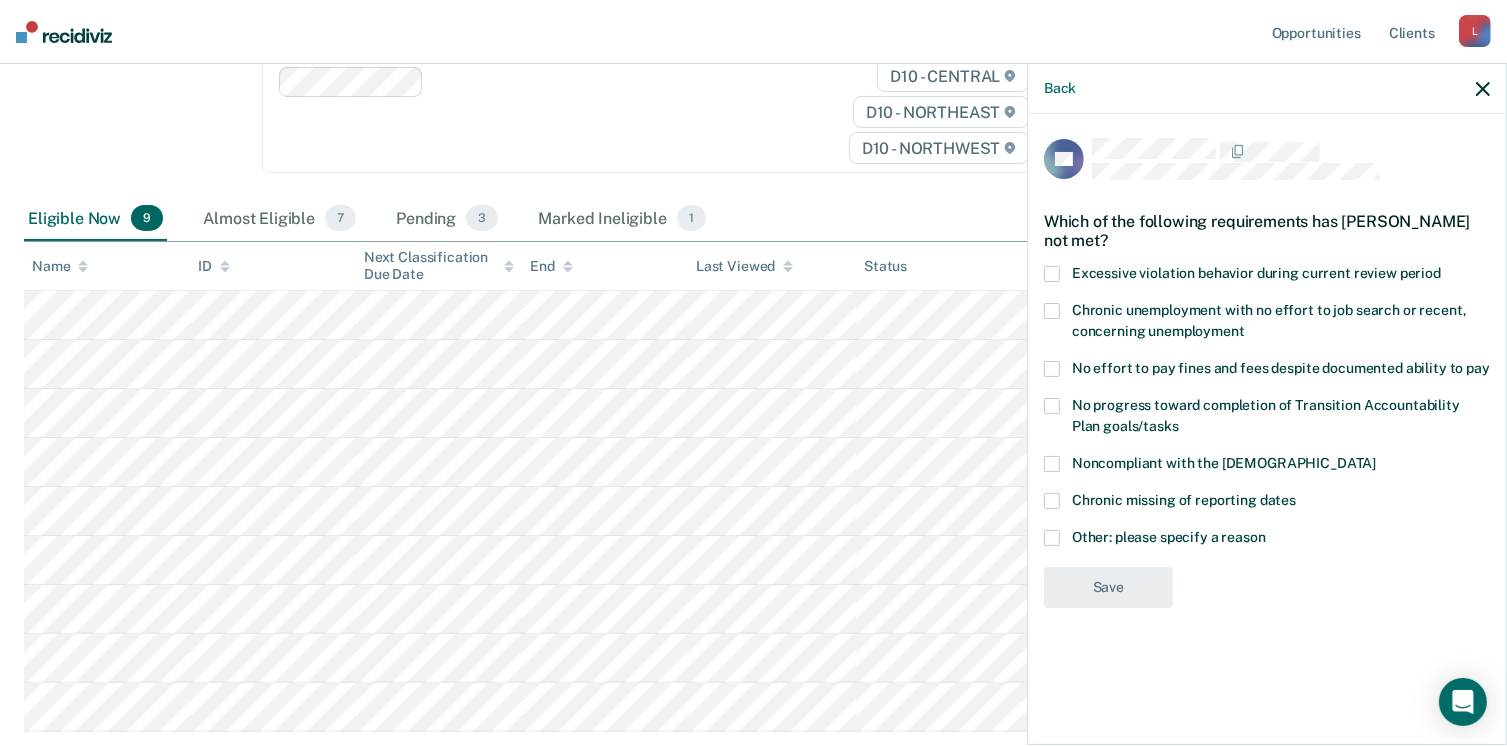 click on "No effort to pay fines and fees despite documented ability to pay" at bounding box center (1267, 371) 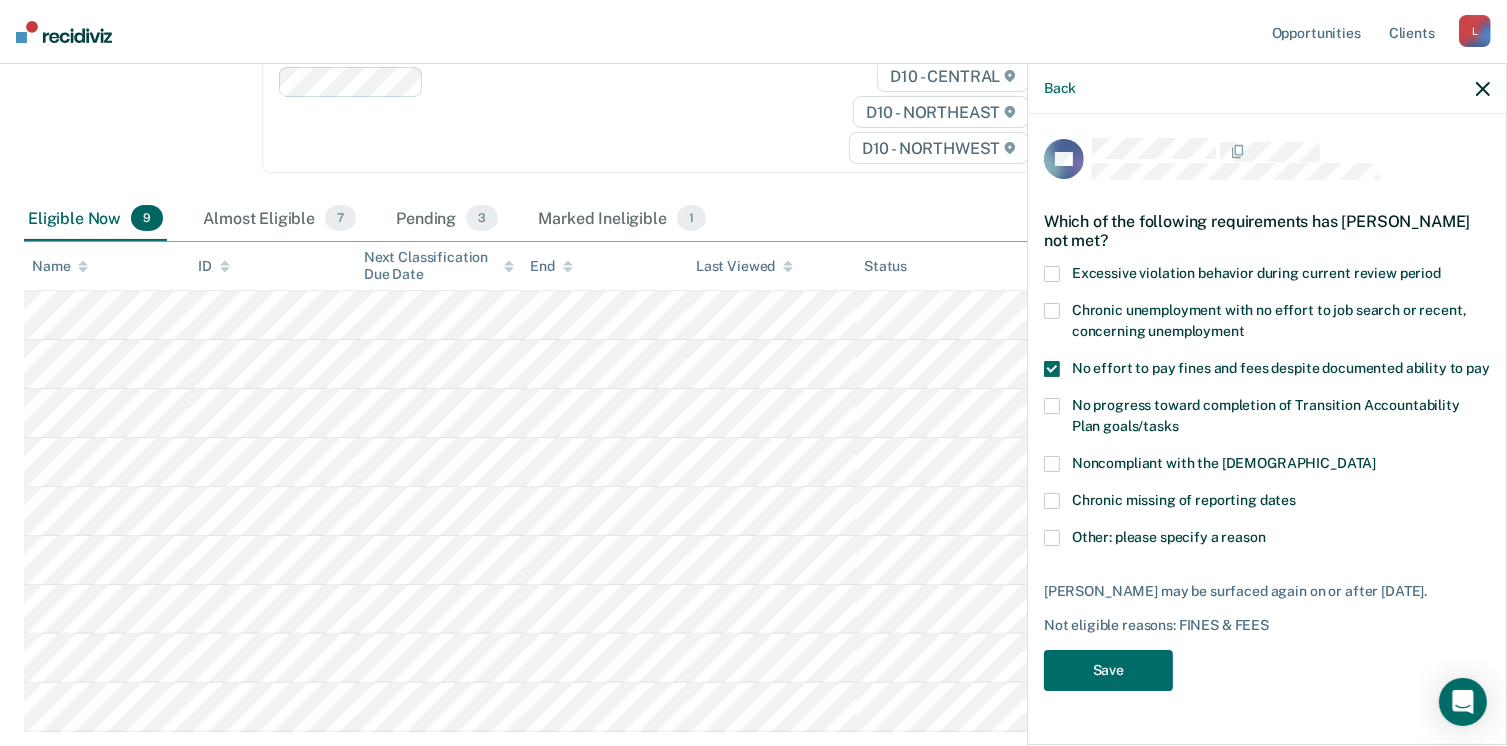 click at bounding box center (1052, 311) 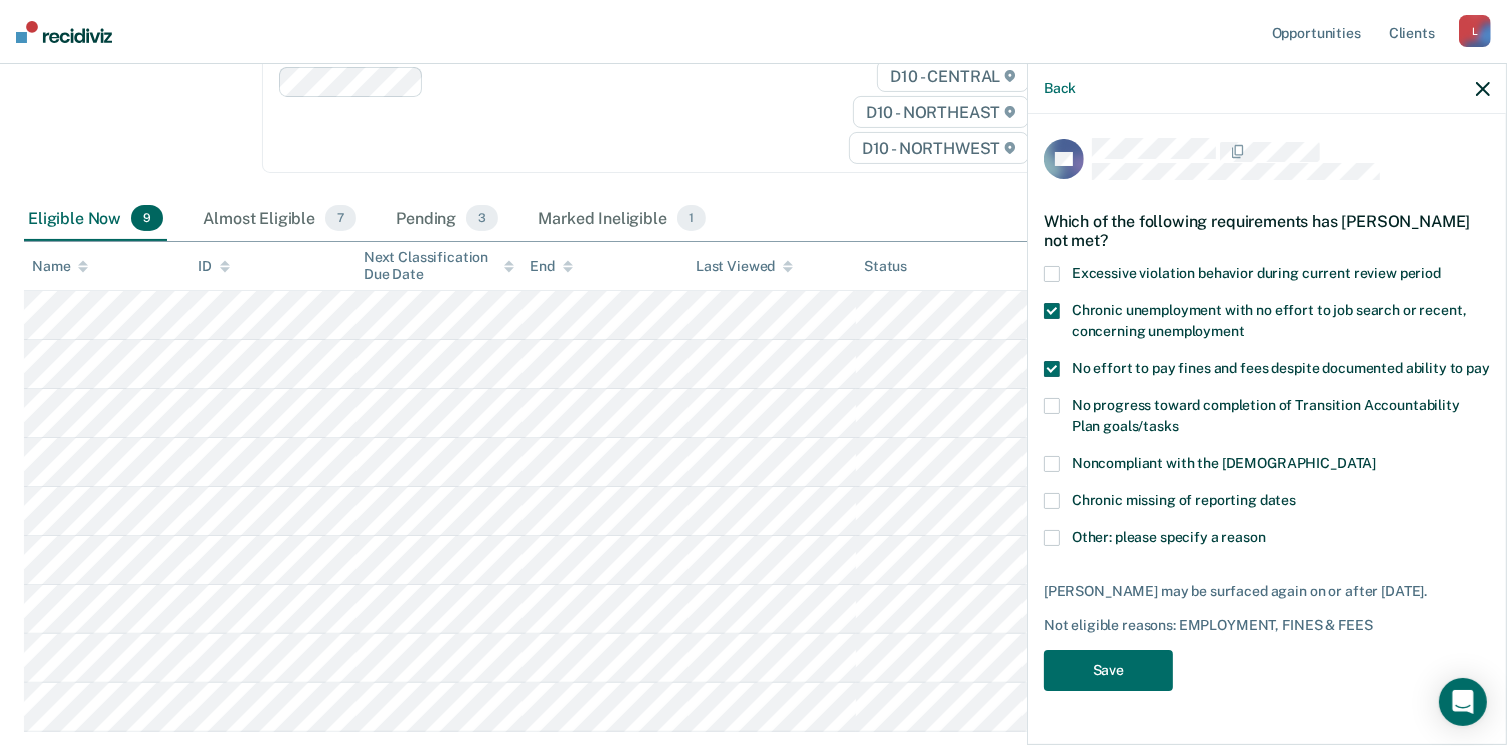 click on "Chronic missing of reporting dates" at bounding box center [1184, 500] 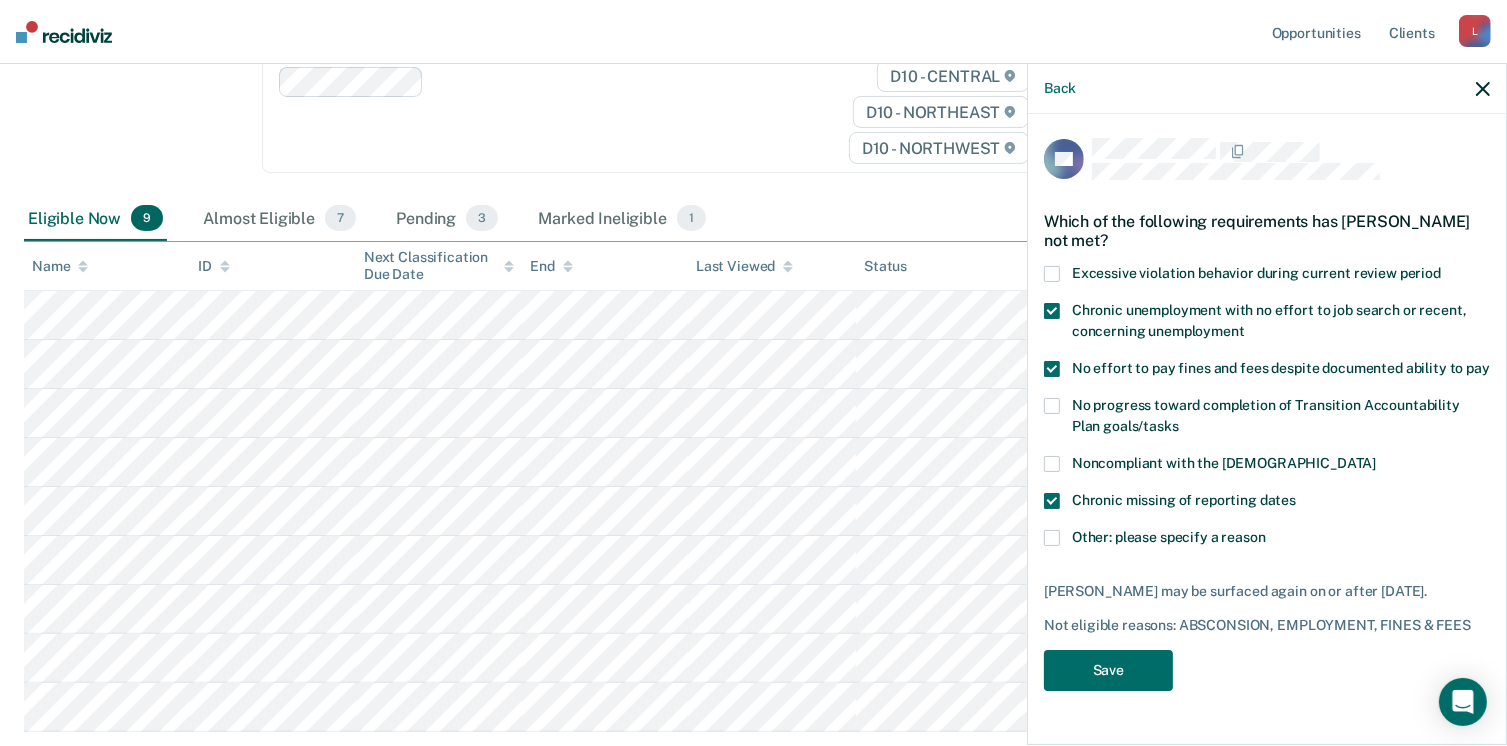 click on "Chronic missing of reporting dates" at bounding box center (1267, 503) 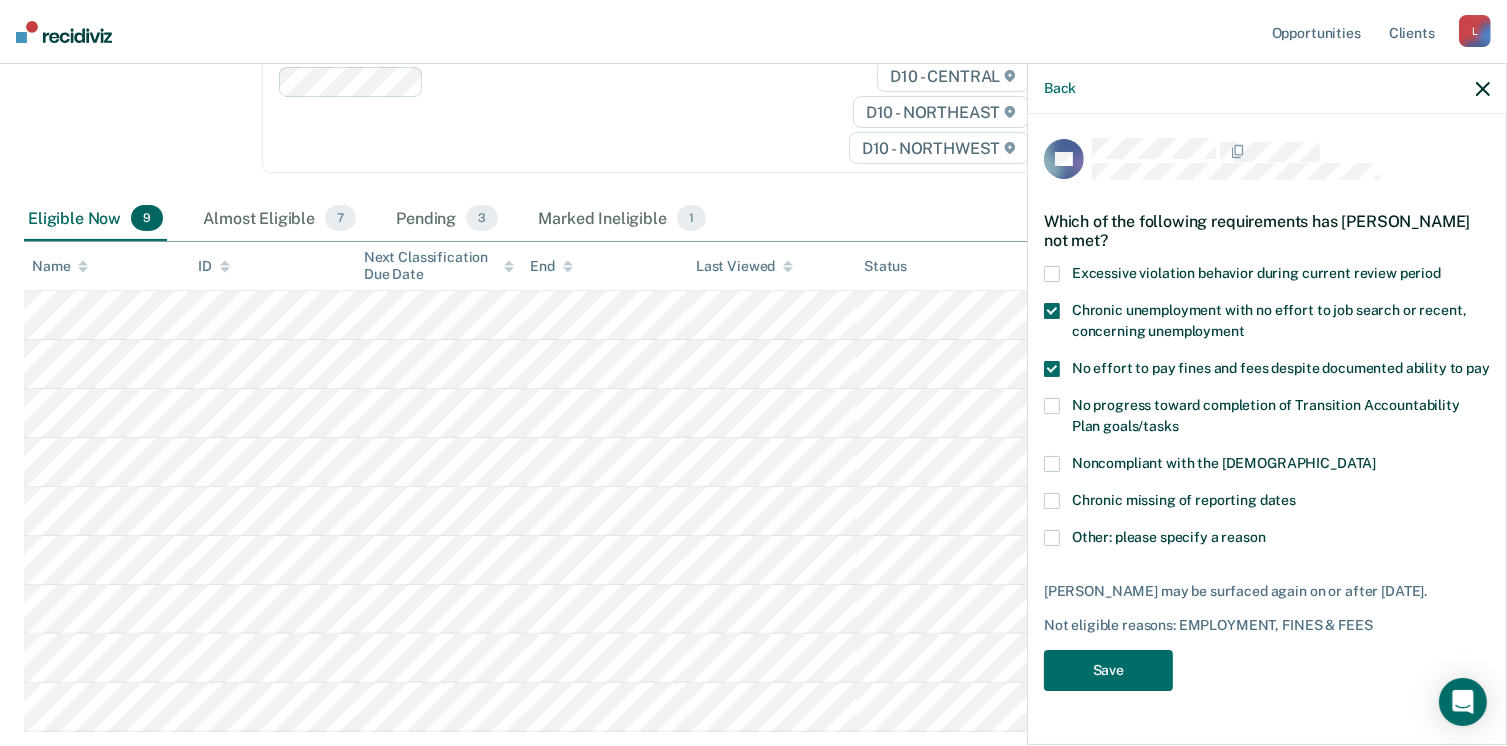 click on "Chronic missing of reporting dates" at bounding box center (1267, 503) 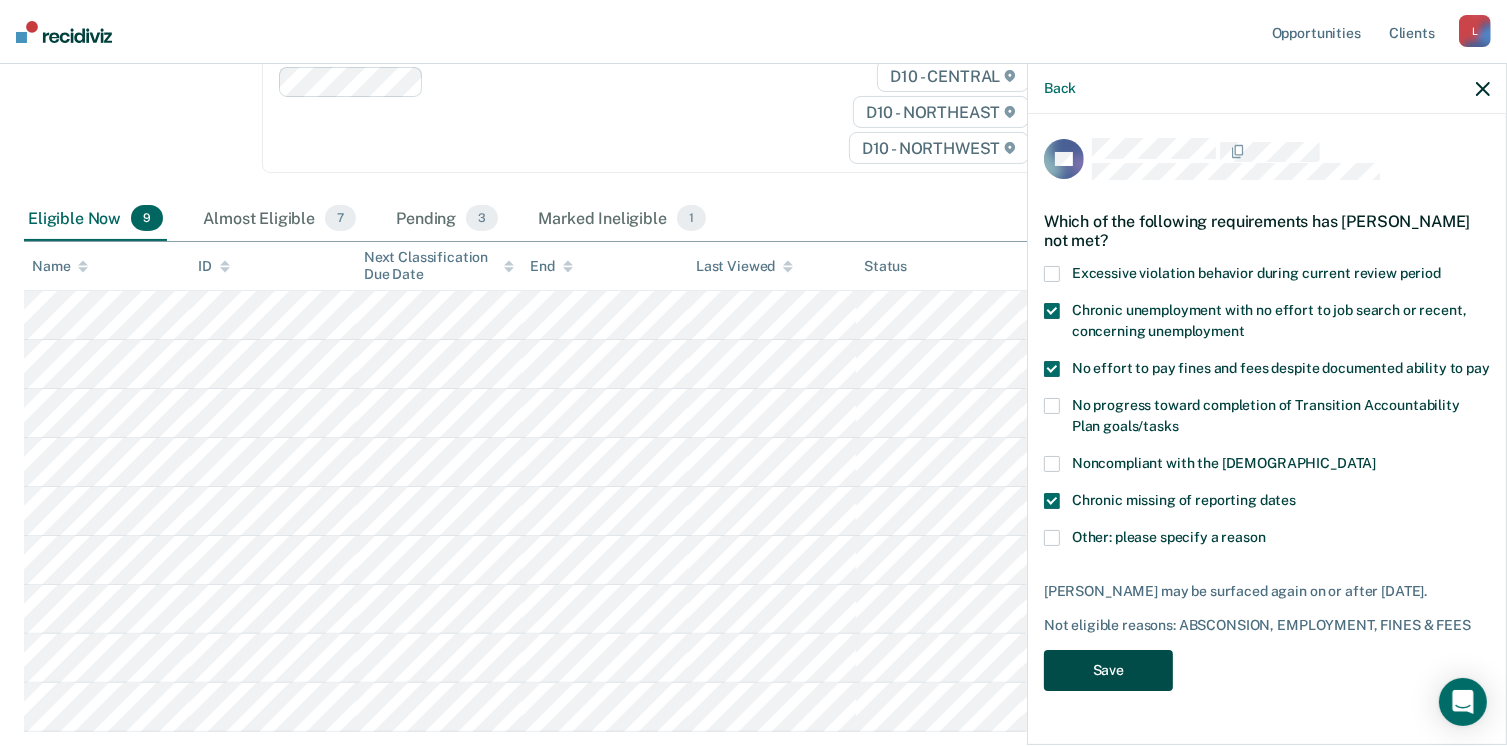 click on "Save" at bounding box center (1108, 670) 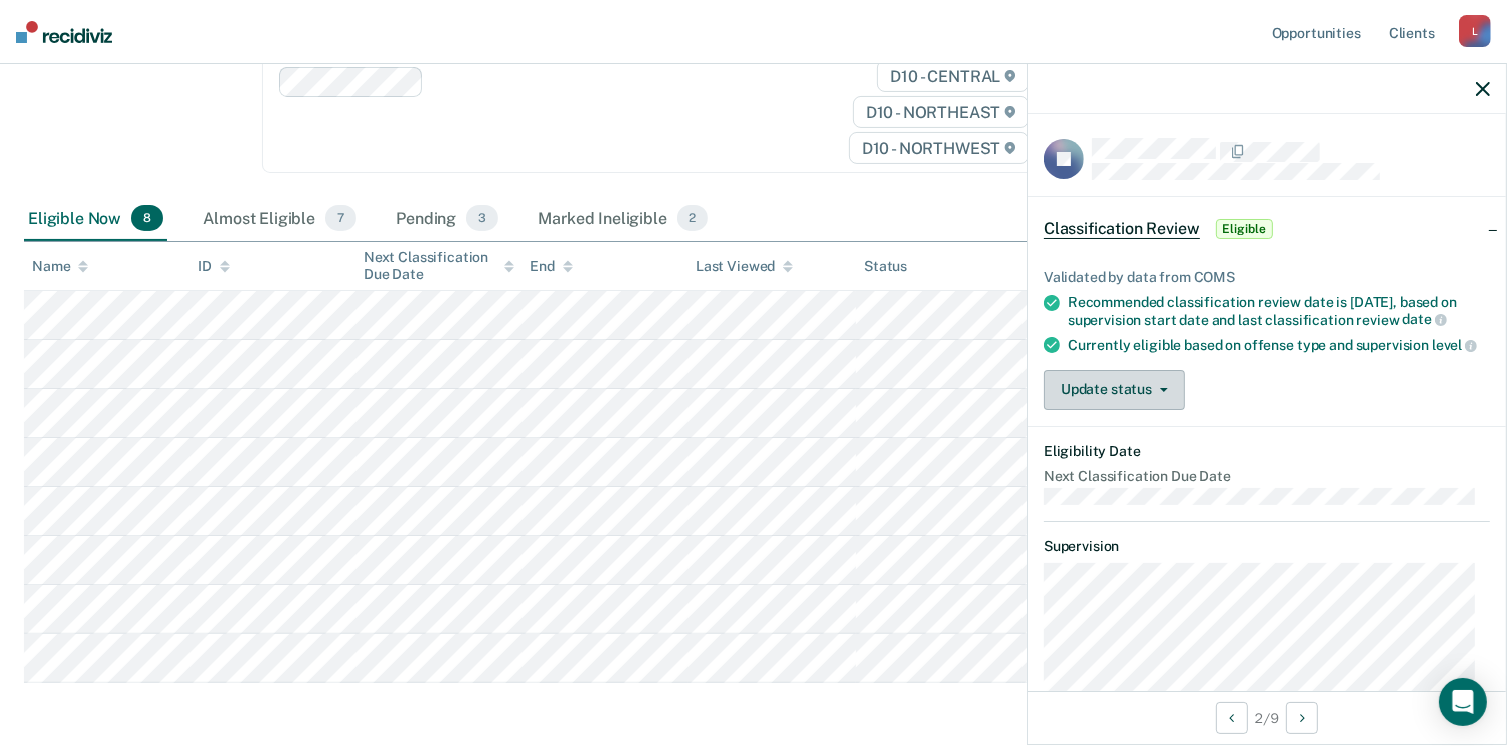 click at bounding box center [1160, 390] 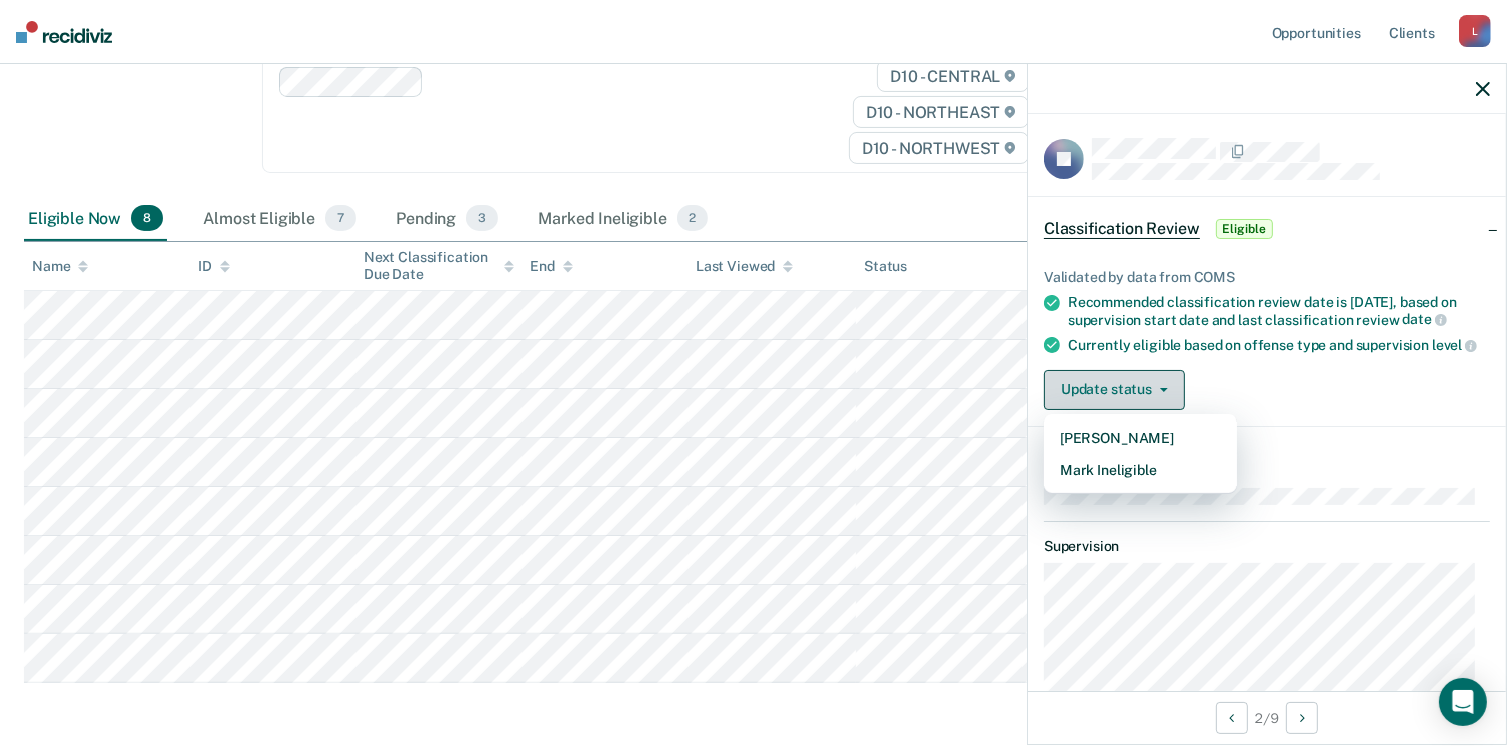 click at bounding box center (1160, 390) 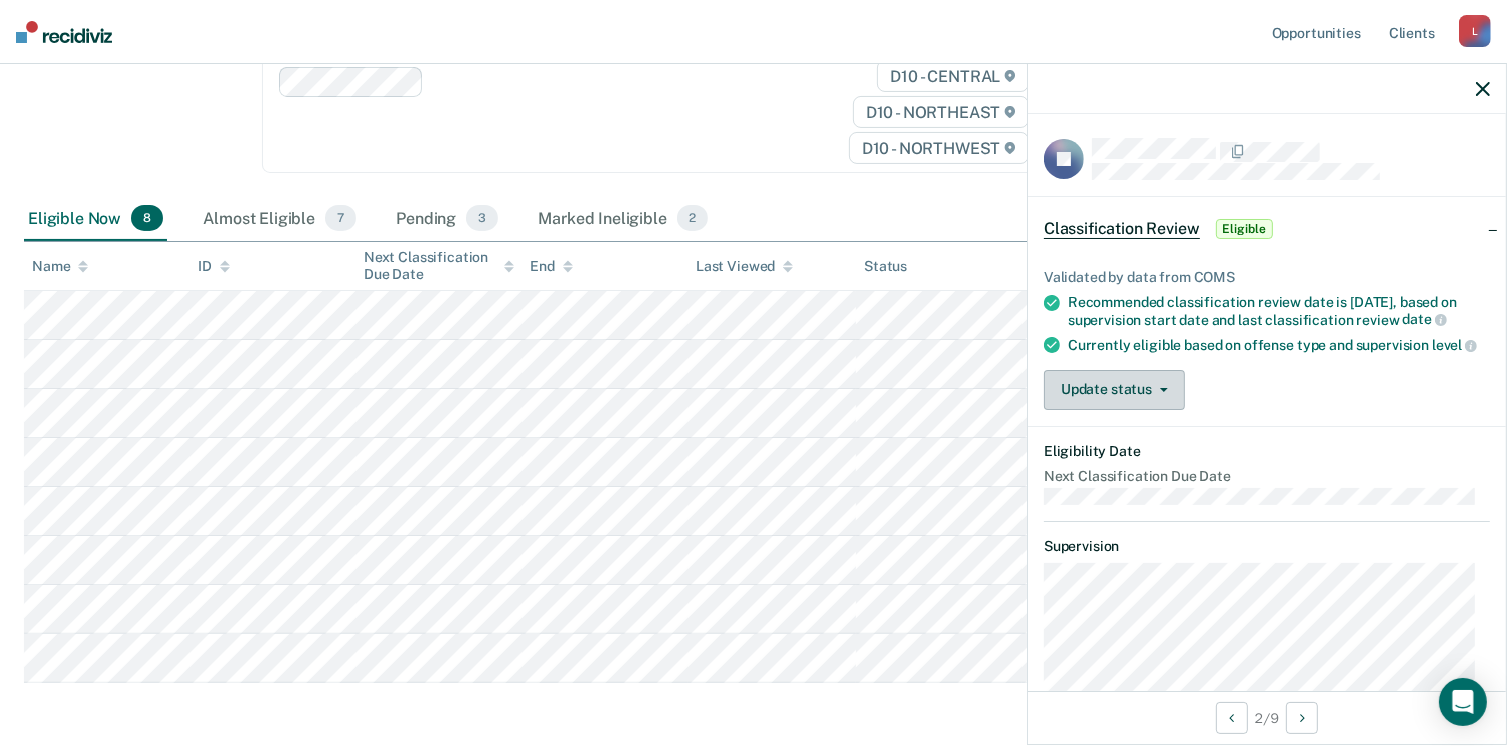click at bounding box center (1160, 390) 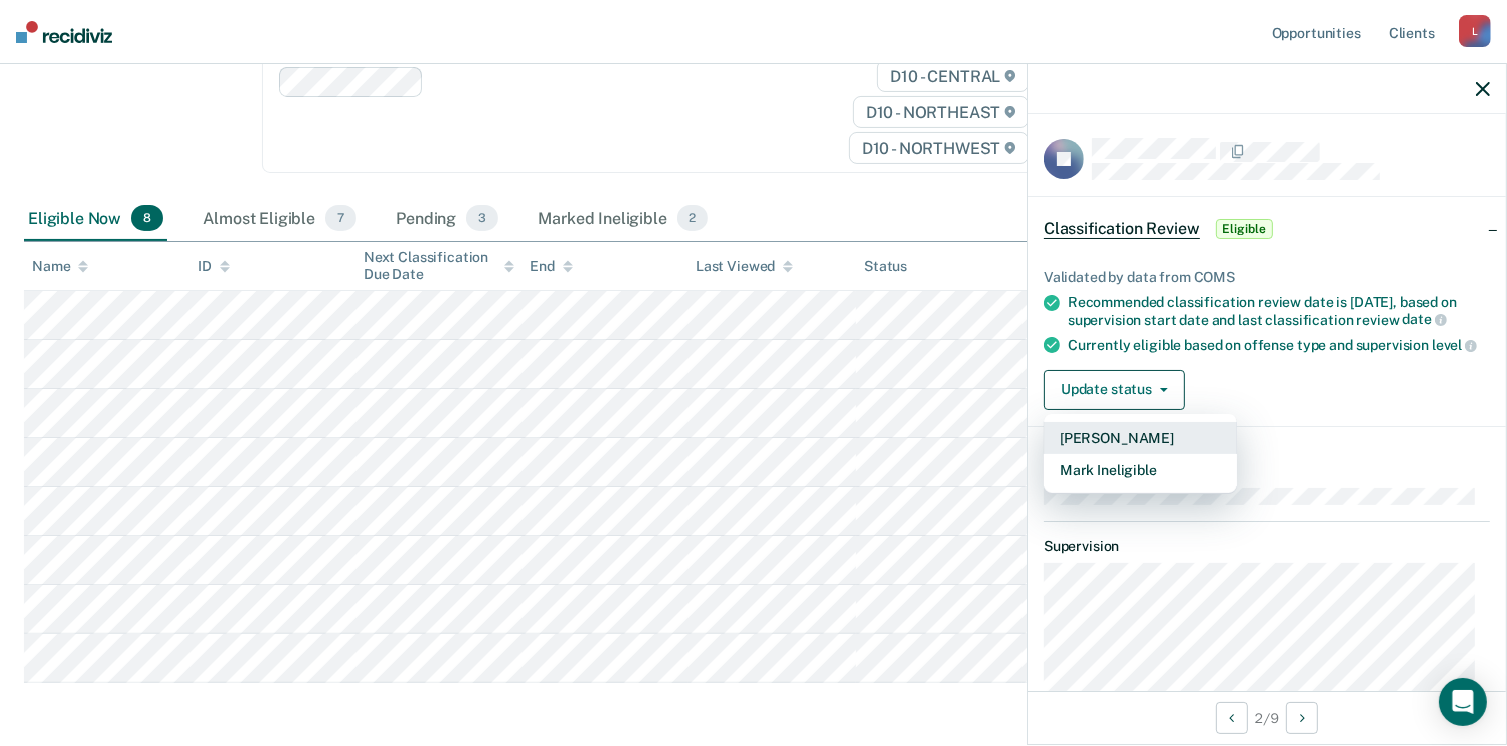click on "[PERSON_NAME]" at bounding box center (1140, 438) 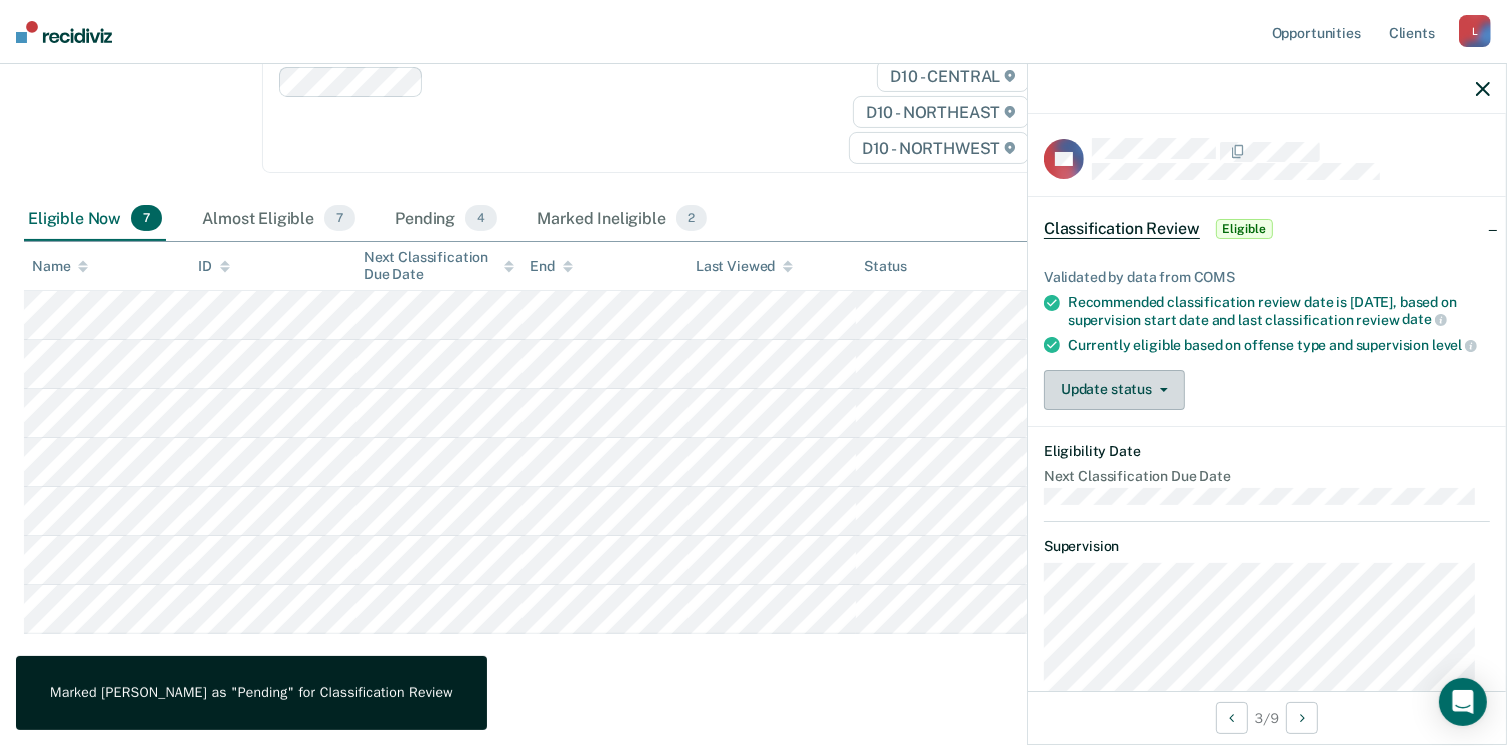 click on "Update status" at bounding box center (1114, 390) 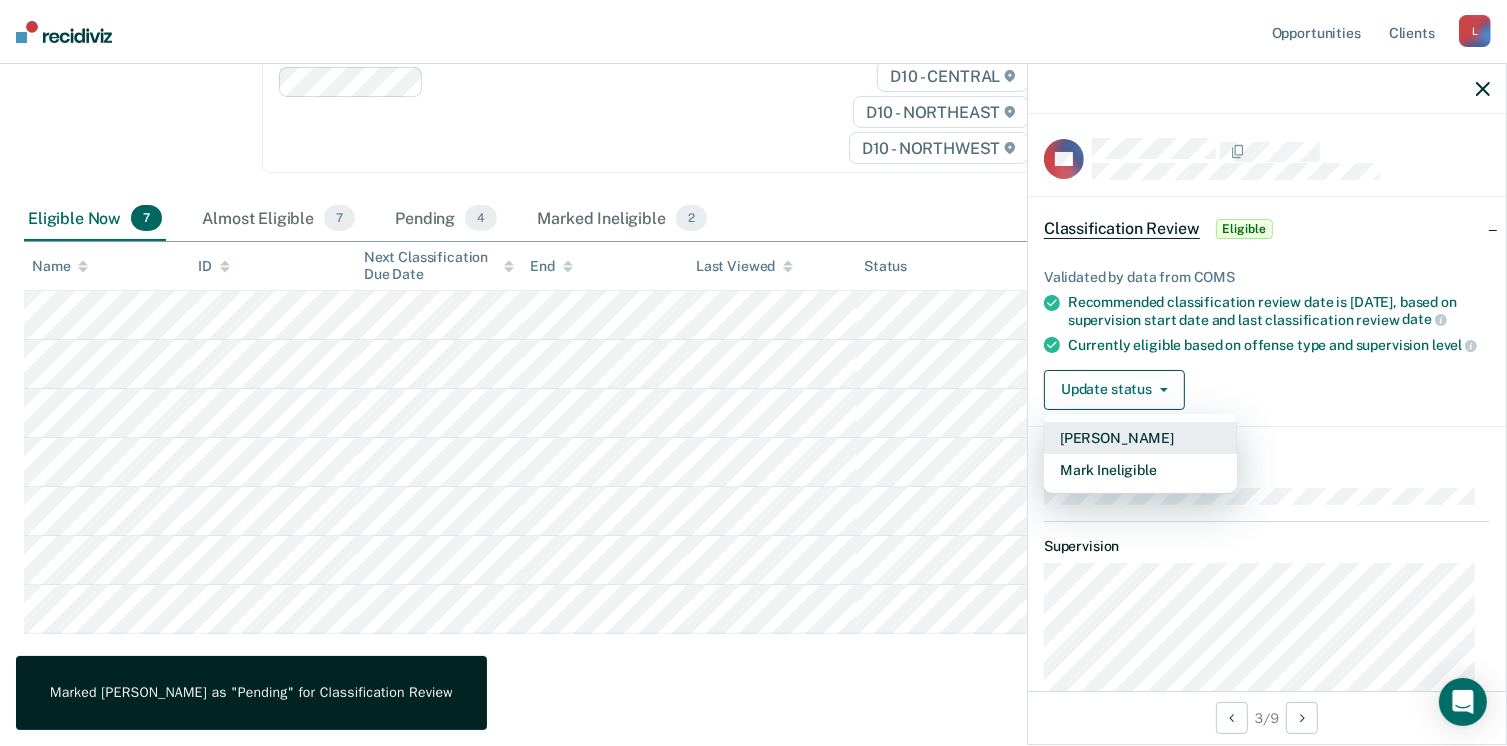 click on "[PERSON_NAME]" at bounding box center [1140, 438] 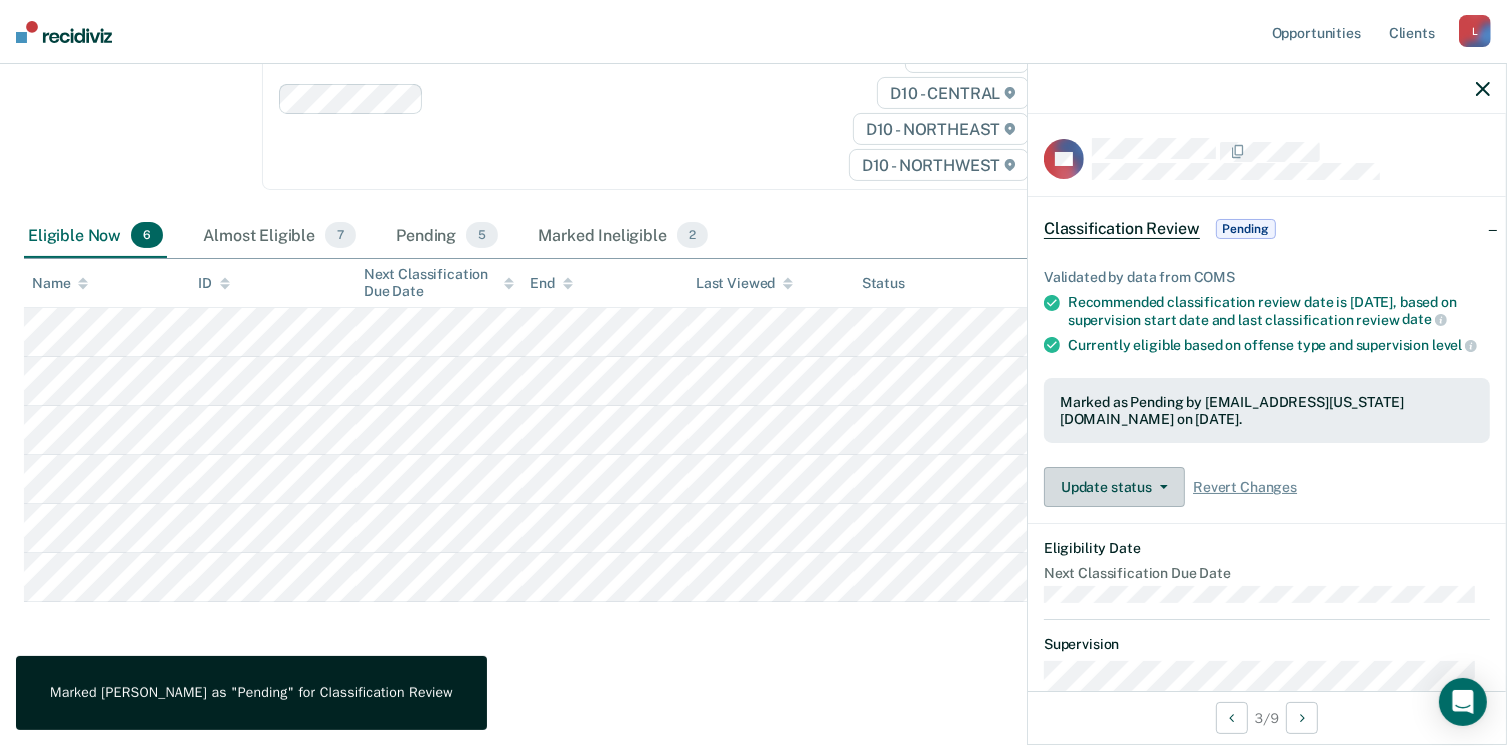 scroll, scrollTop: 296, scrollLeft: 0, axis: vertical 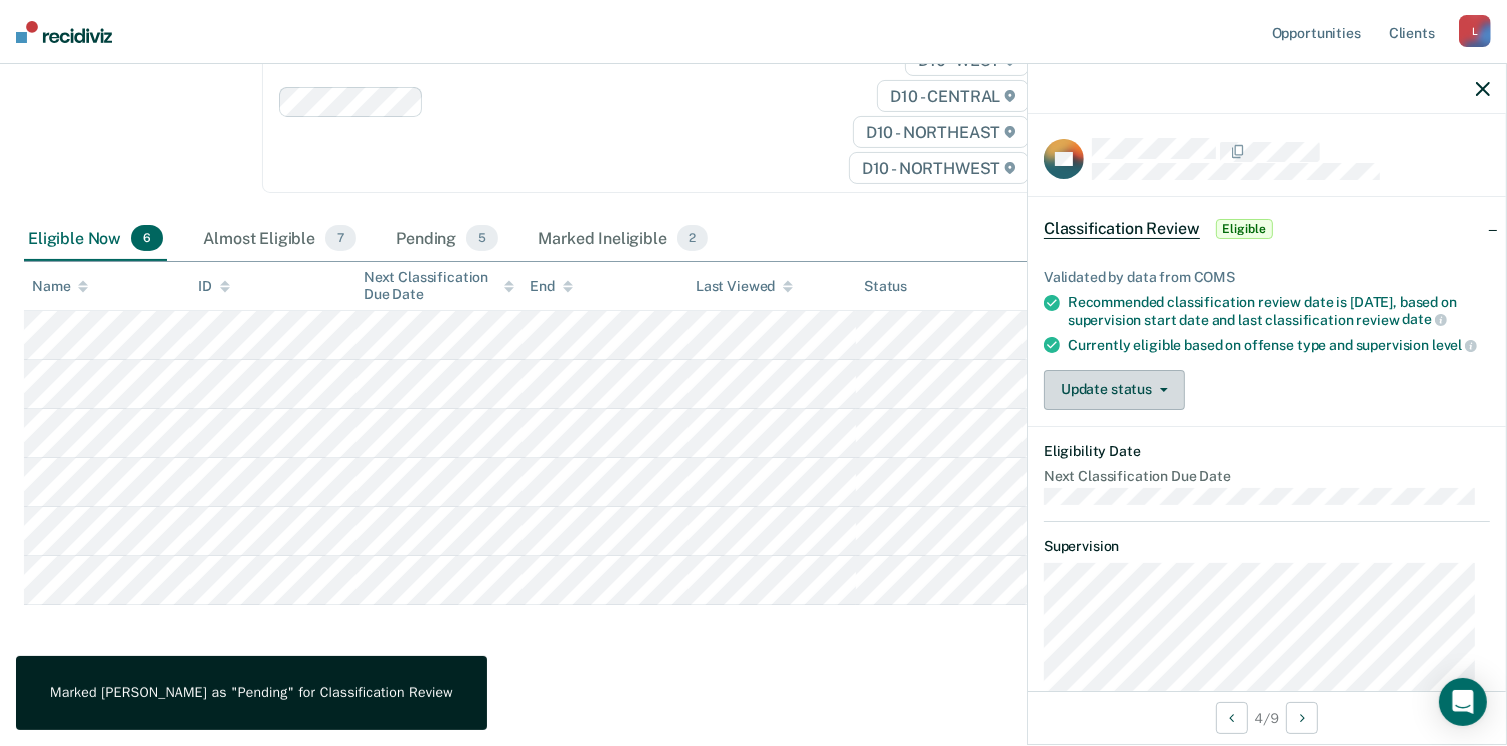 click on "Update status" at bounding box center (1114, 390) 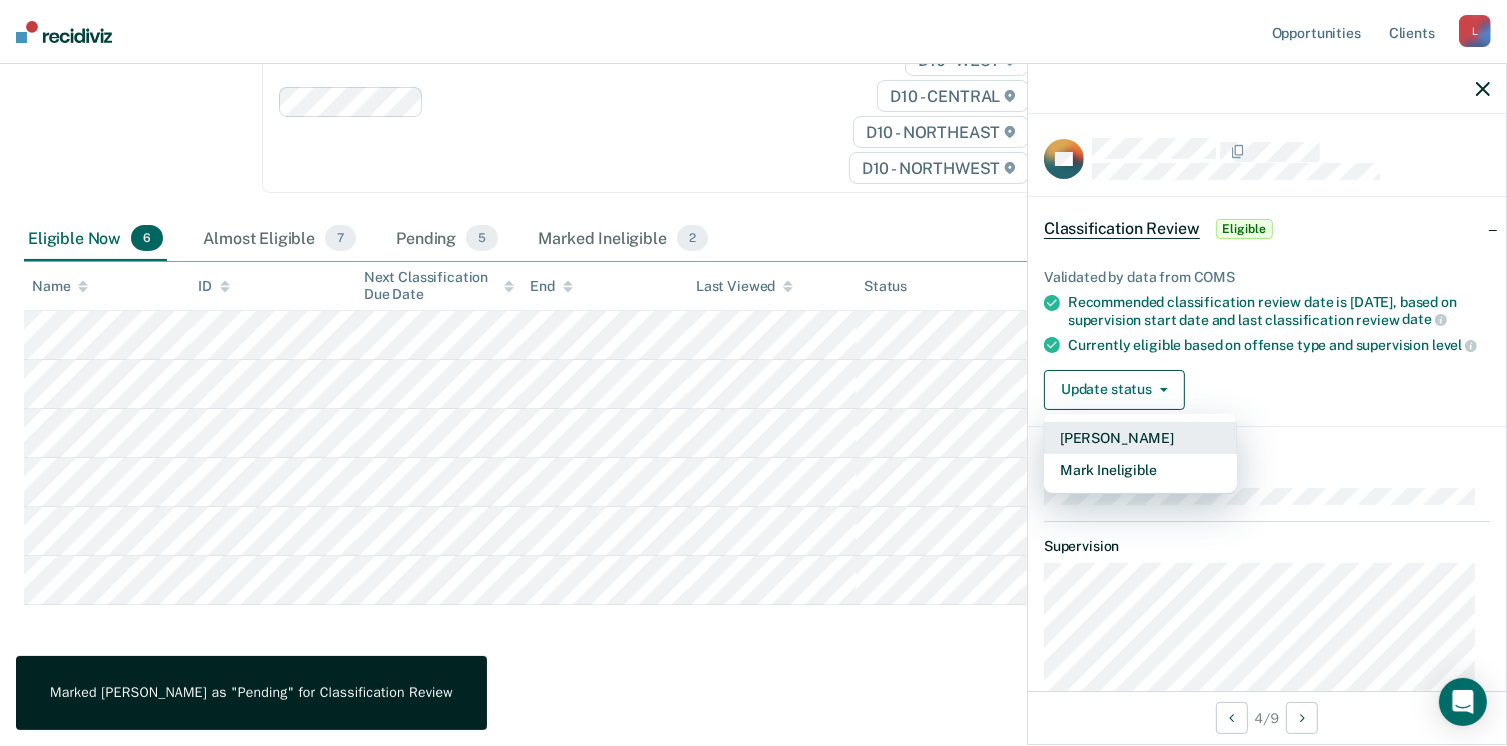click on "[PERSON_NAME]" at bounding box center (1140, 438) 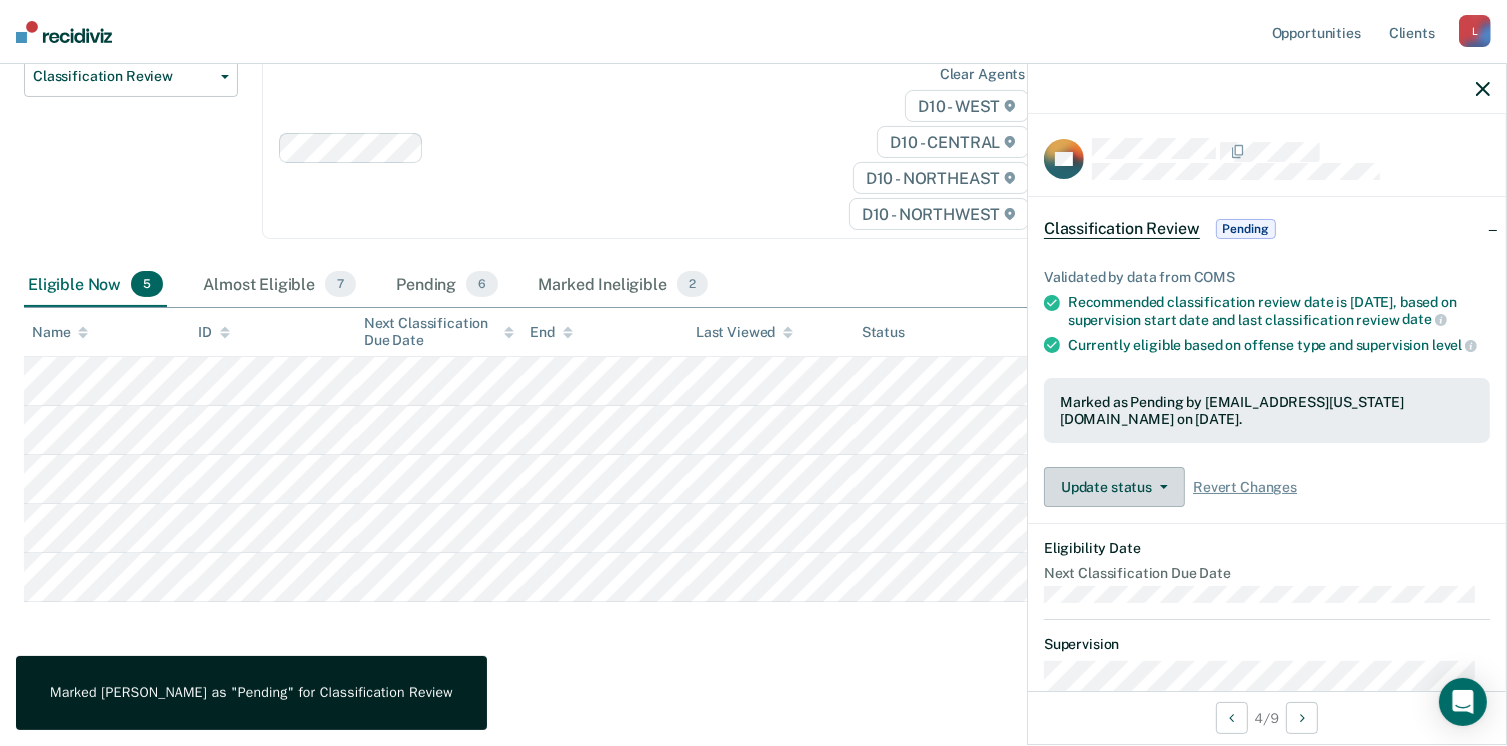 scroll, scrollTop: 248, scrollLeft: 0, axis: vertical 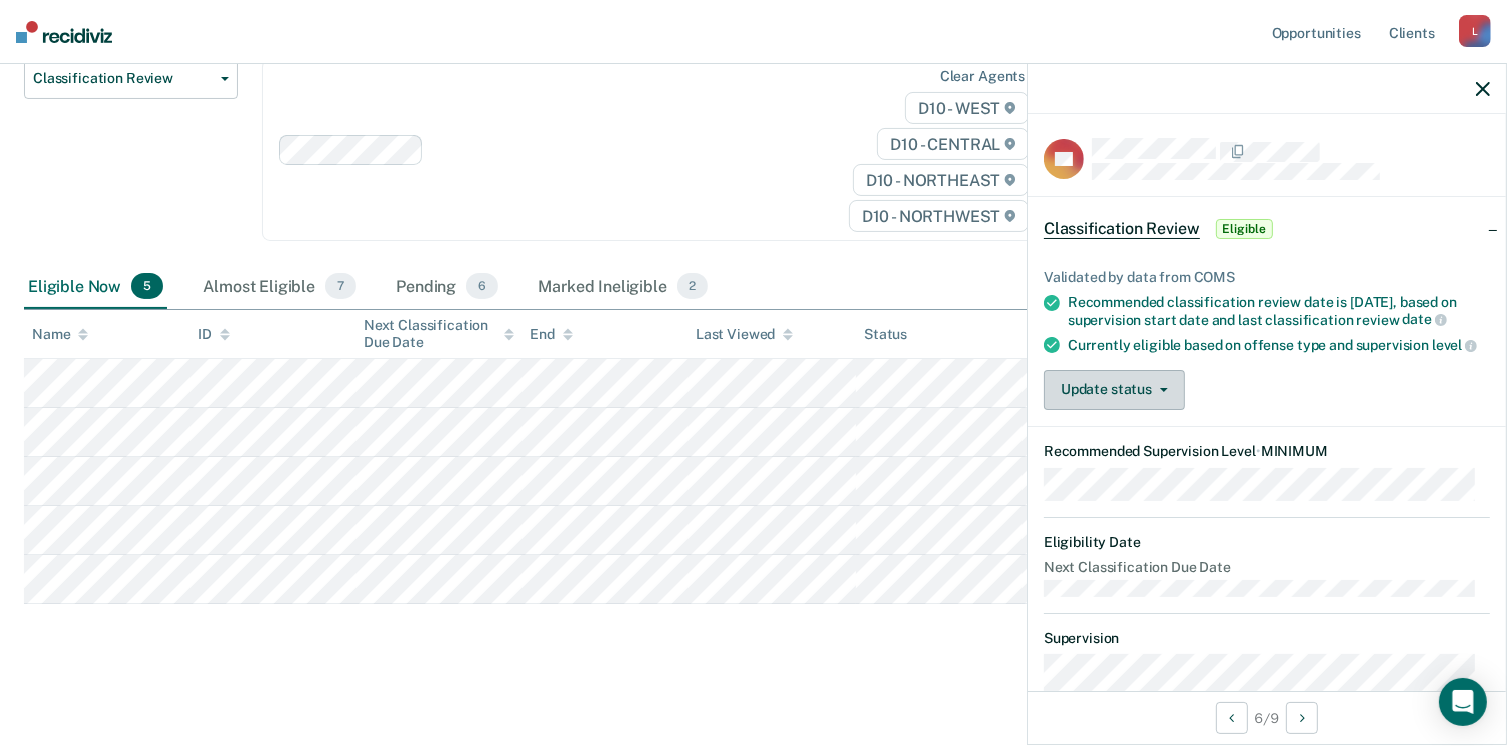 click on "Update status" at bounding box center [1114, 390] 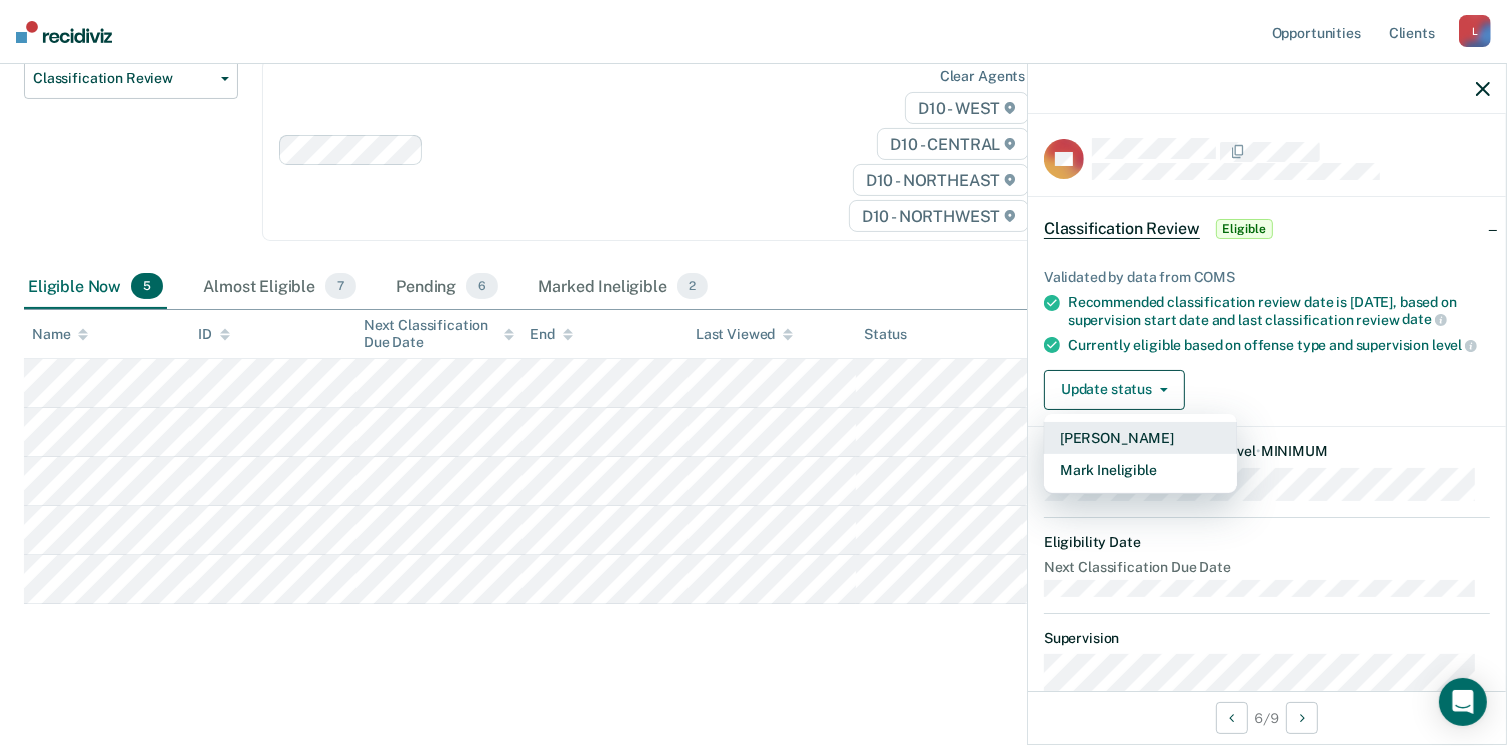 click on "[PERSON_NAME]" at bounding box center (1140, 438) 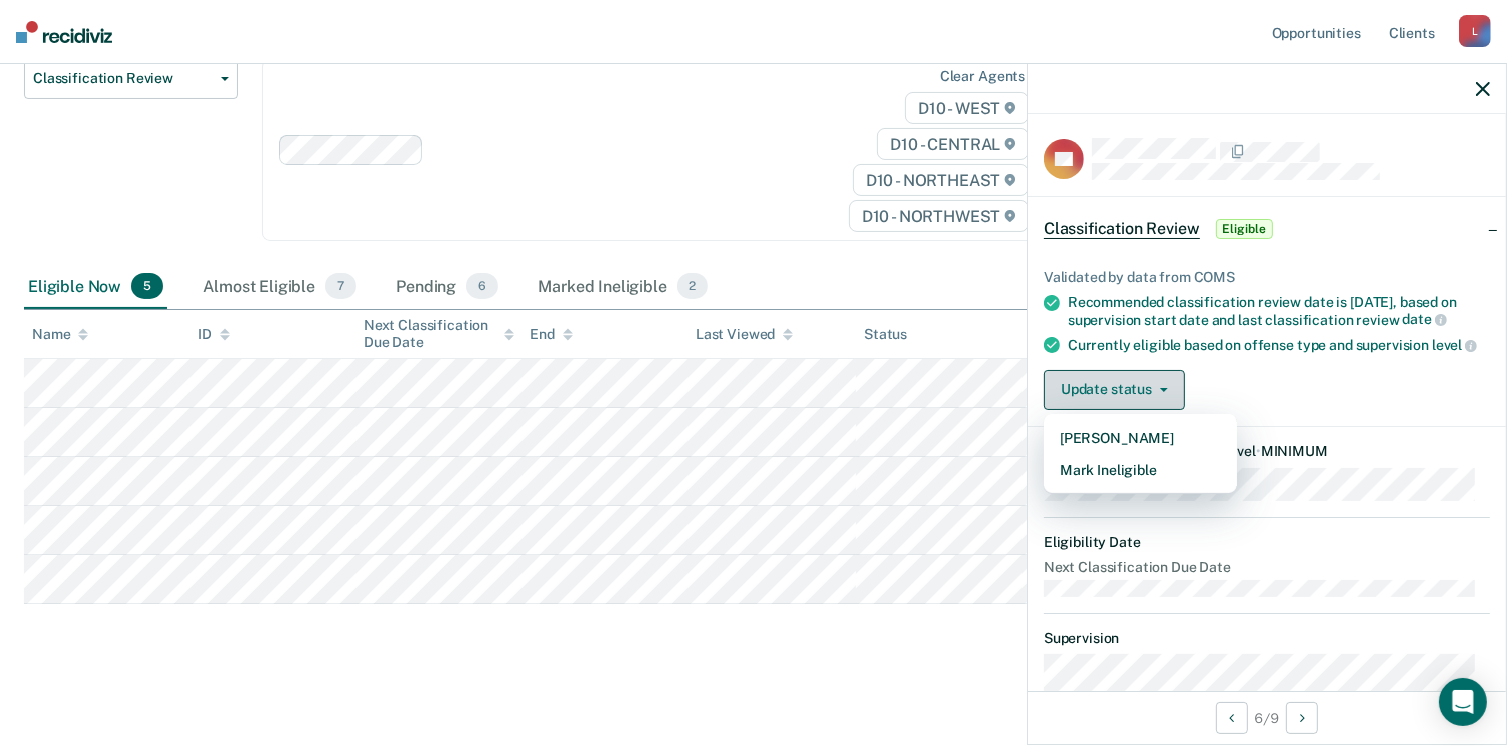 scroll, scrollTop: 198, scrollLeft: 0, axis: vertical 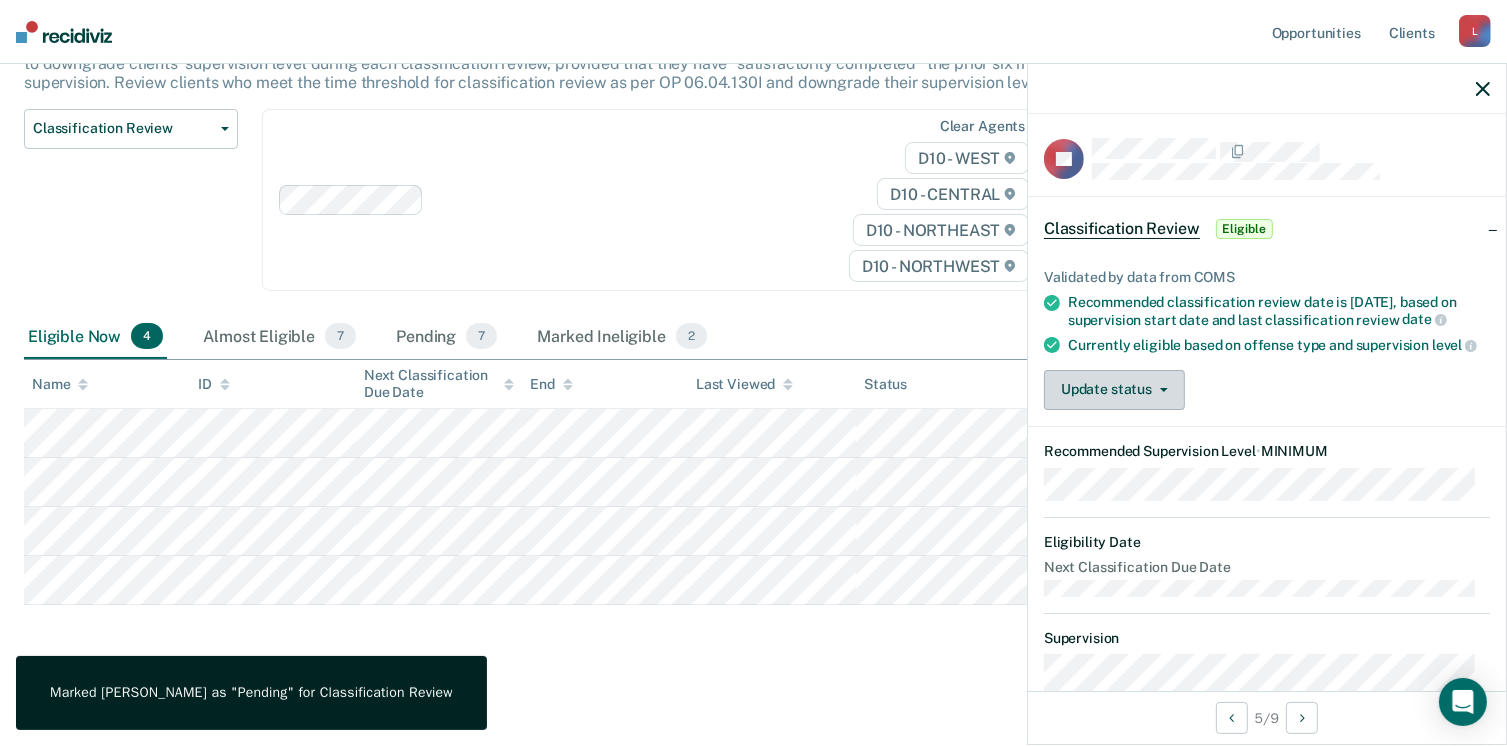 click on "Update status" at bounding box center (1114, 390) 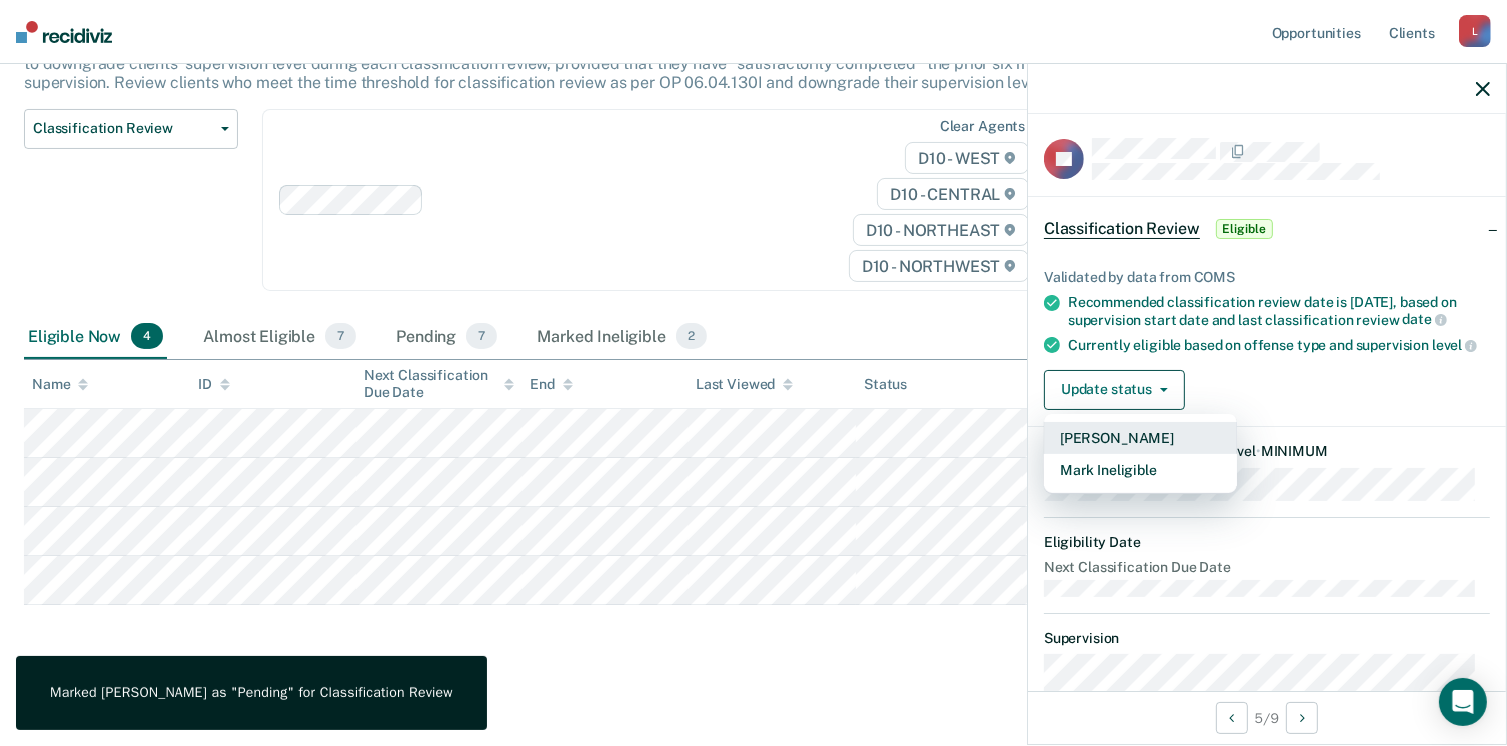 click on "[PERSON_NAME]" at bounding box center [1140, 438] 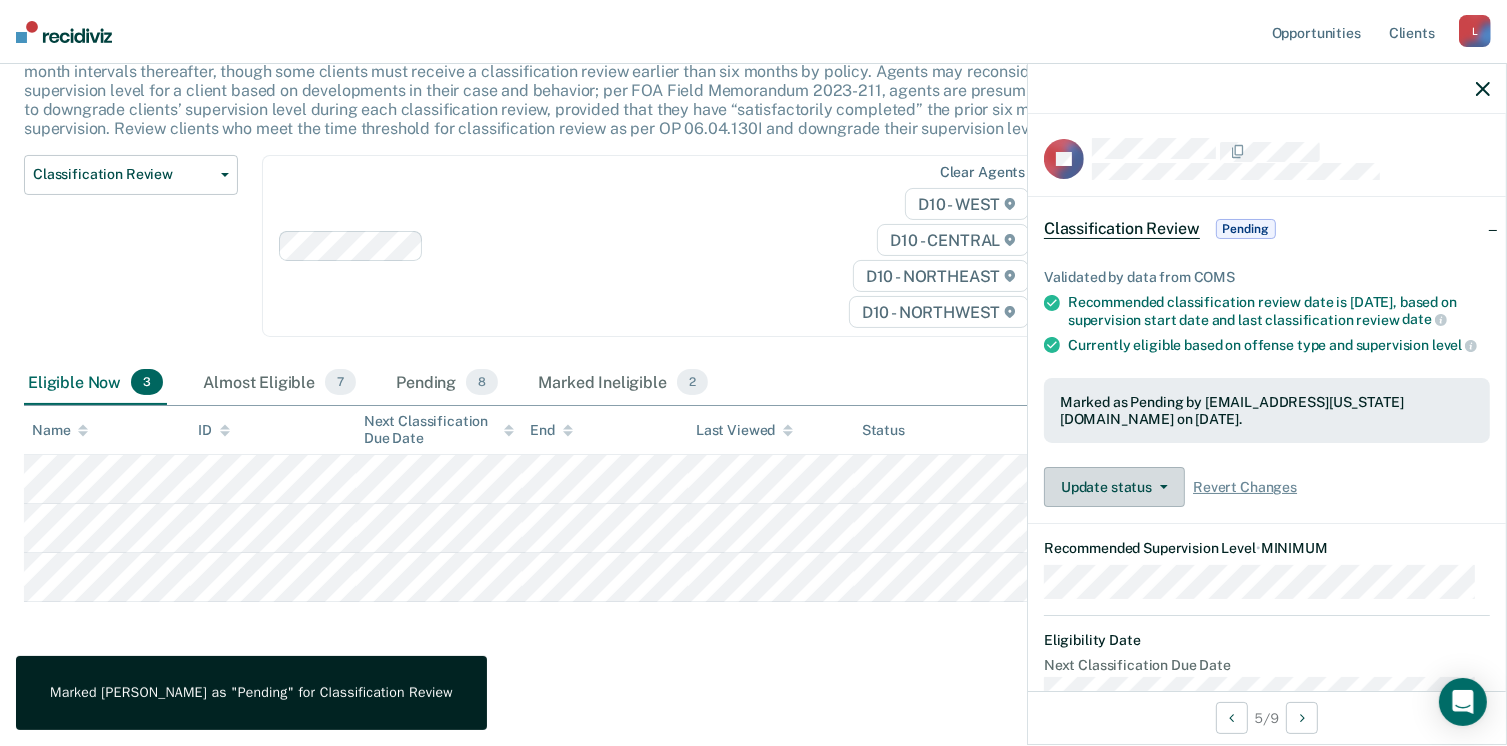 scroll, scrollTop: 149, scrollLeft: 0, axis: vertical 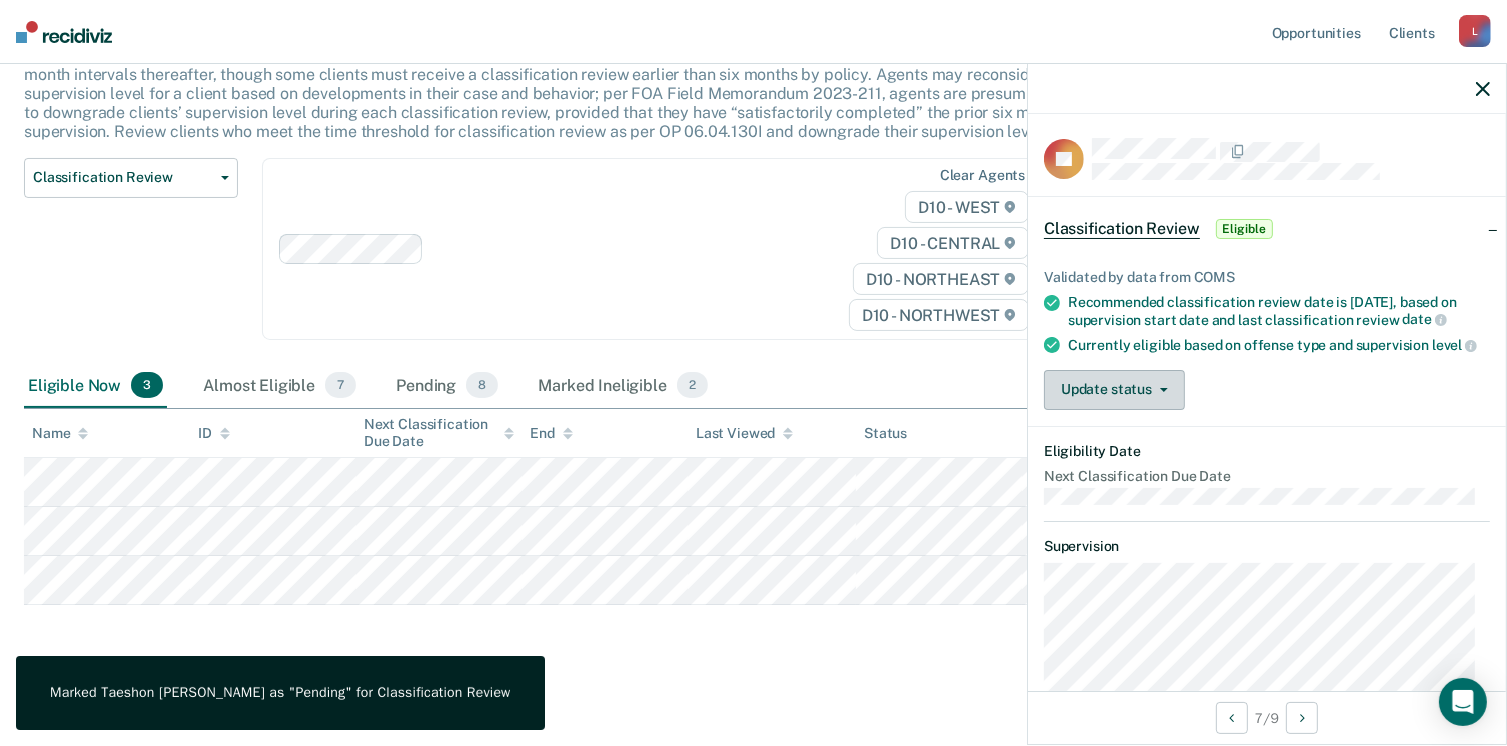 click on "Update status" at bounding box center [1114, 390] 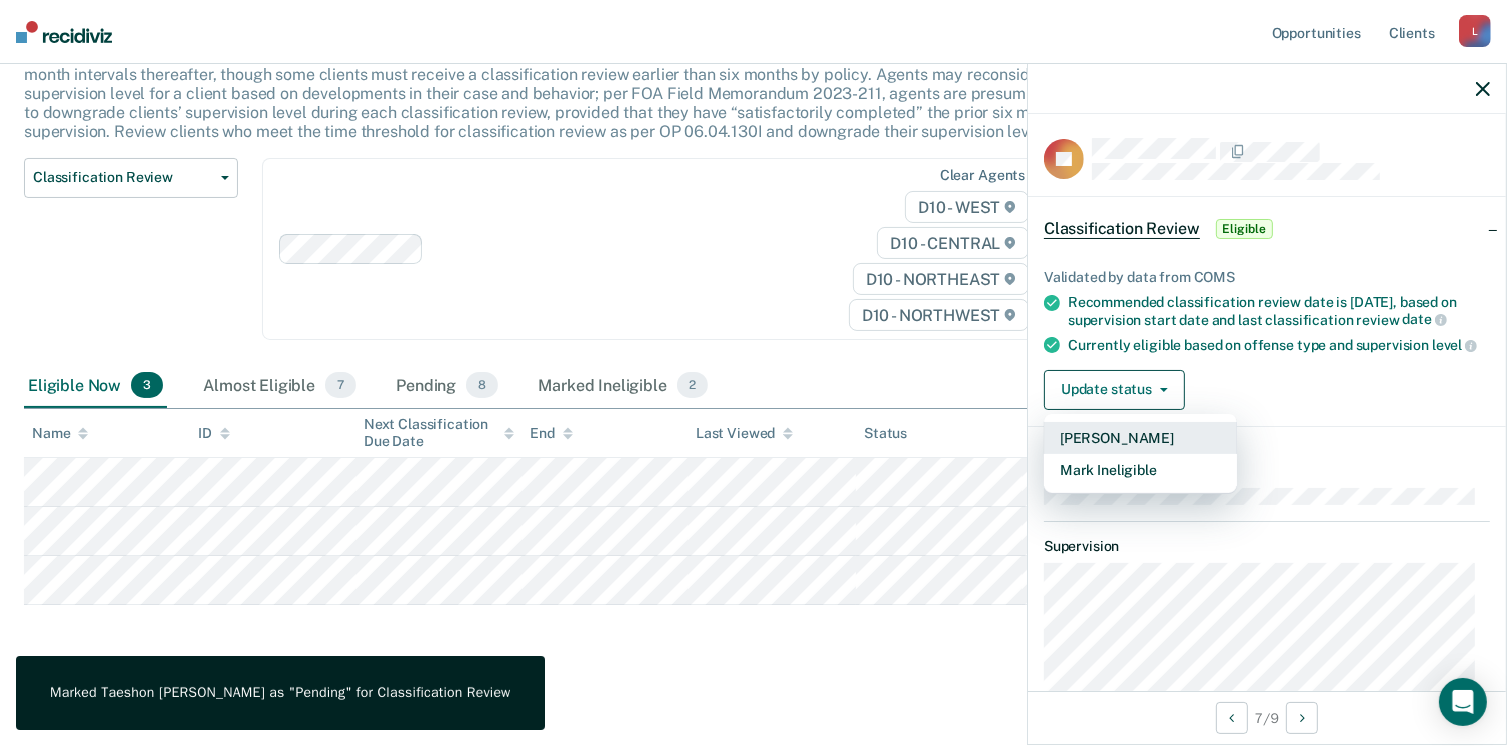 click on "[PERSON_NAME]" at bounding box center (1140, 438) 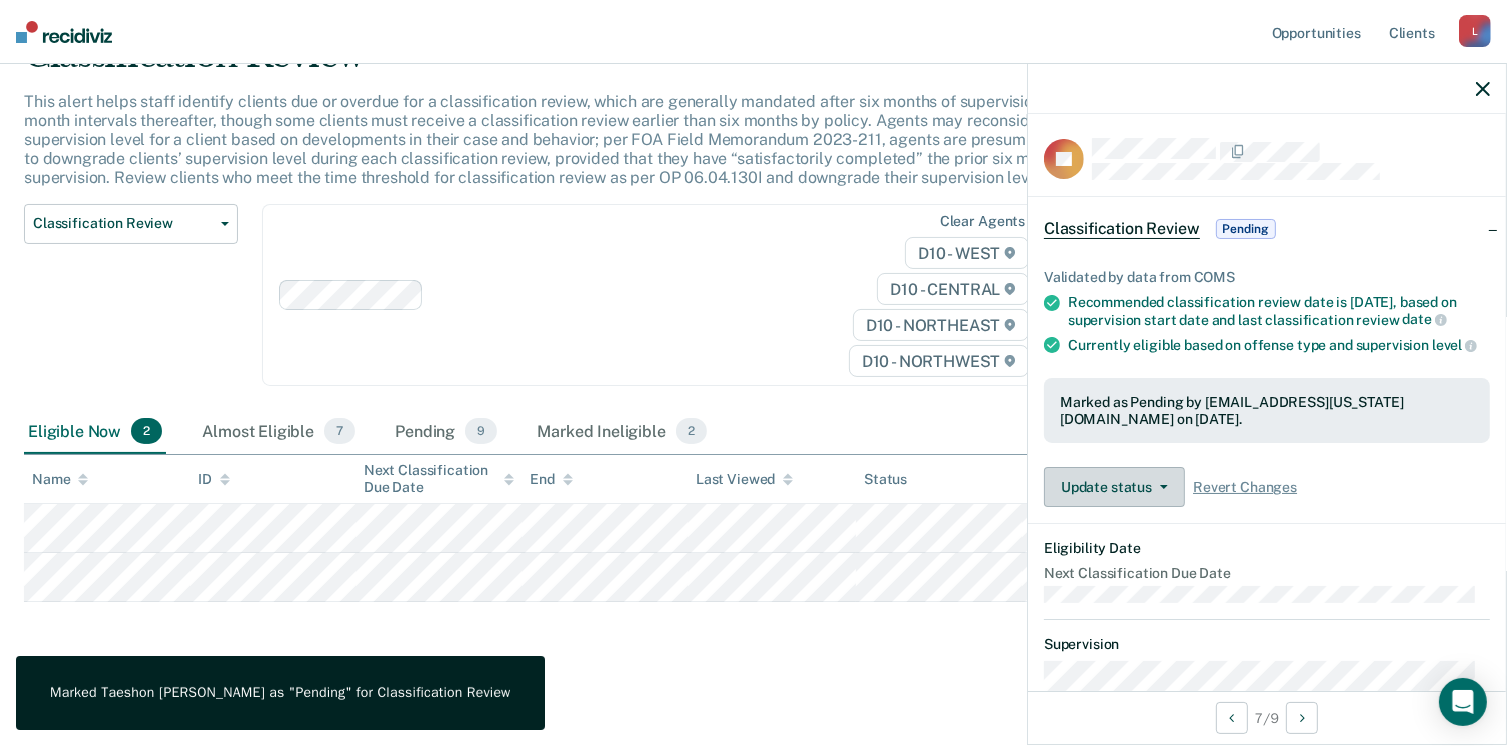 scroll, scrollTop: 100, scrollLeft: 0, axis: vertical 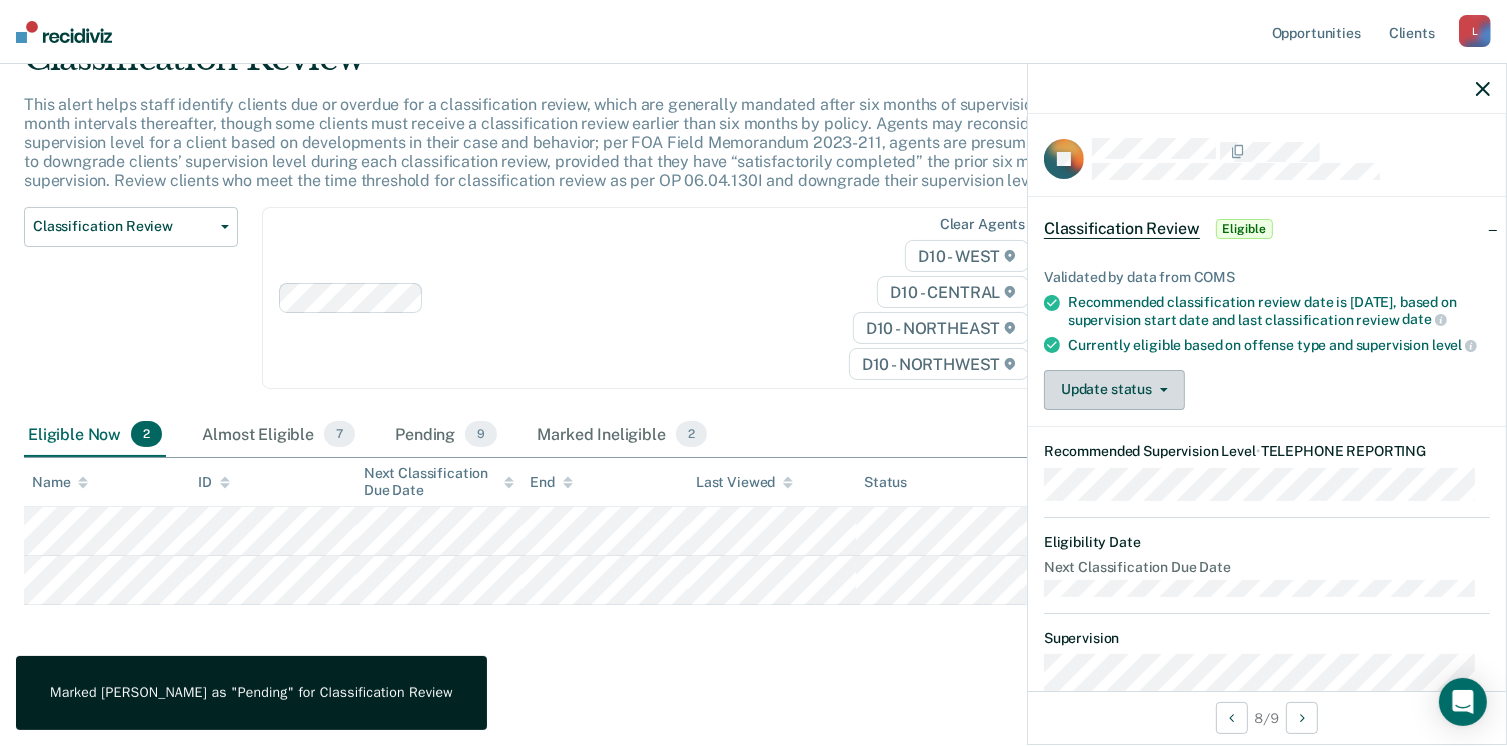 click on "Update status" at bounding box center [1114, 390] 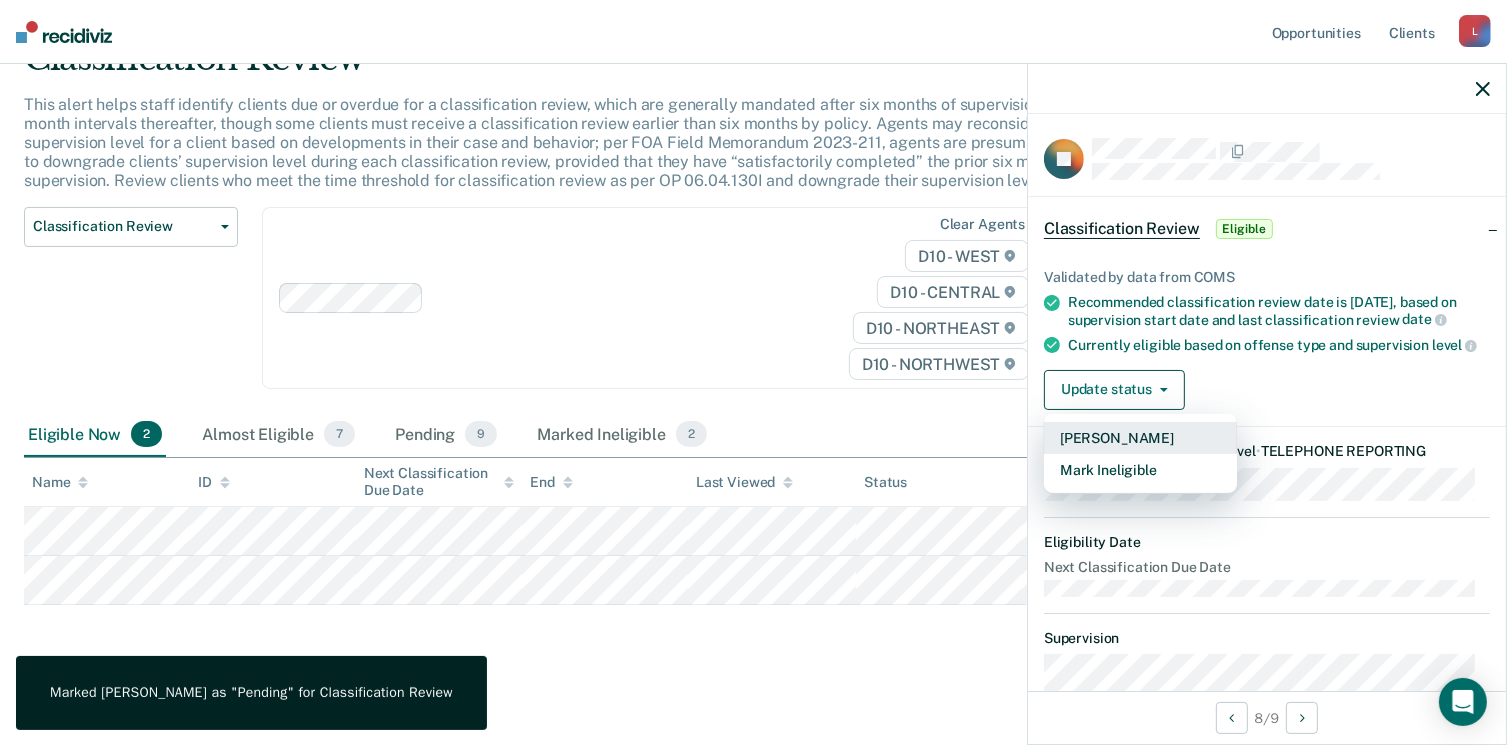click on "[PERSON_NAME]" at bounding box center [1140, 438] 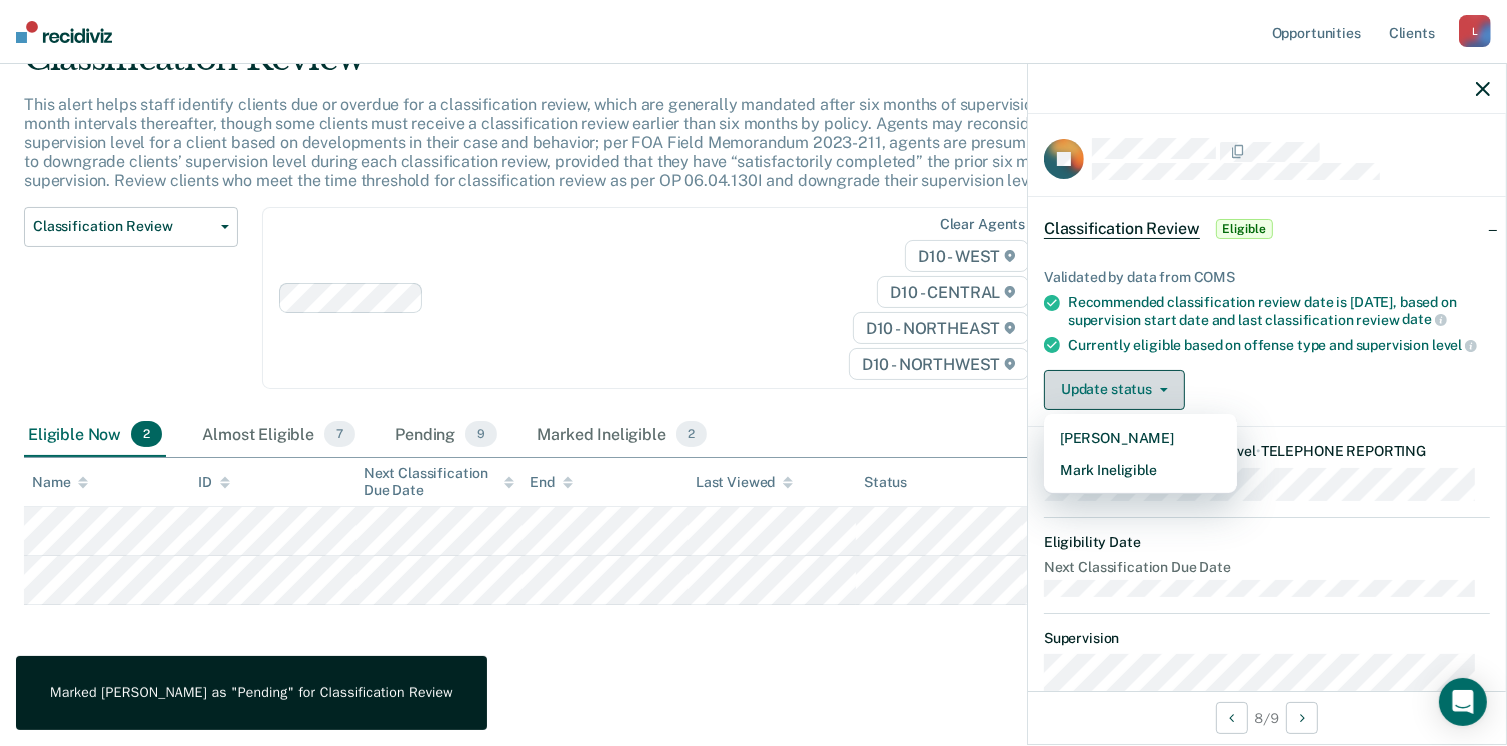 scroll, scrollTop: 52, scrollLeft: 0, axis: vertical 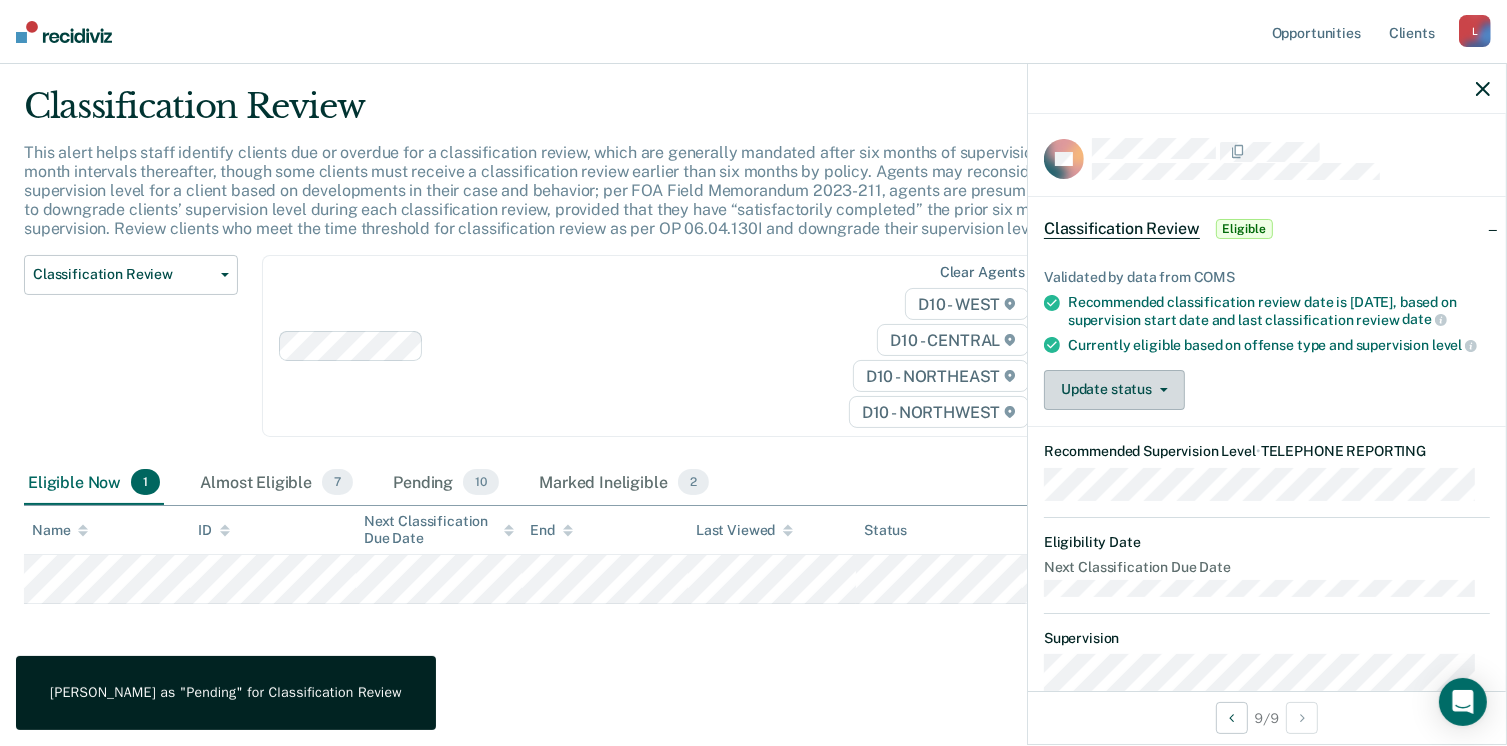 click on "Update status" at bounding box center [1114, 390] 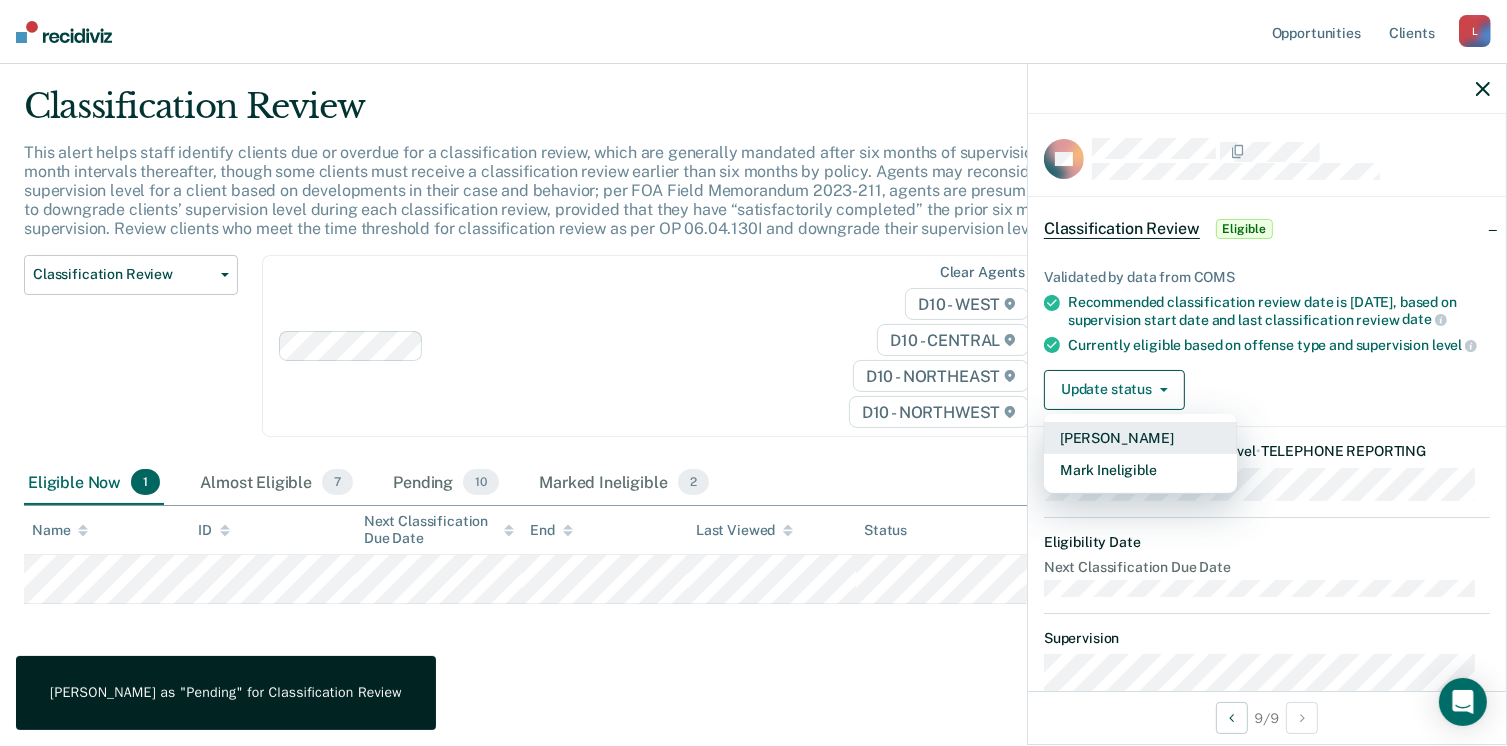 click on "[PERSON_NAME]" at bounding box center (1140, 438) 